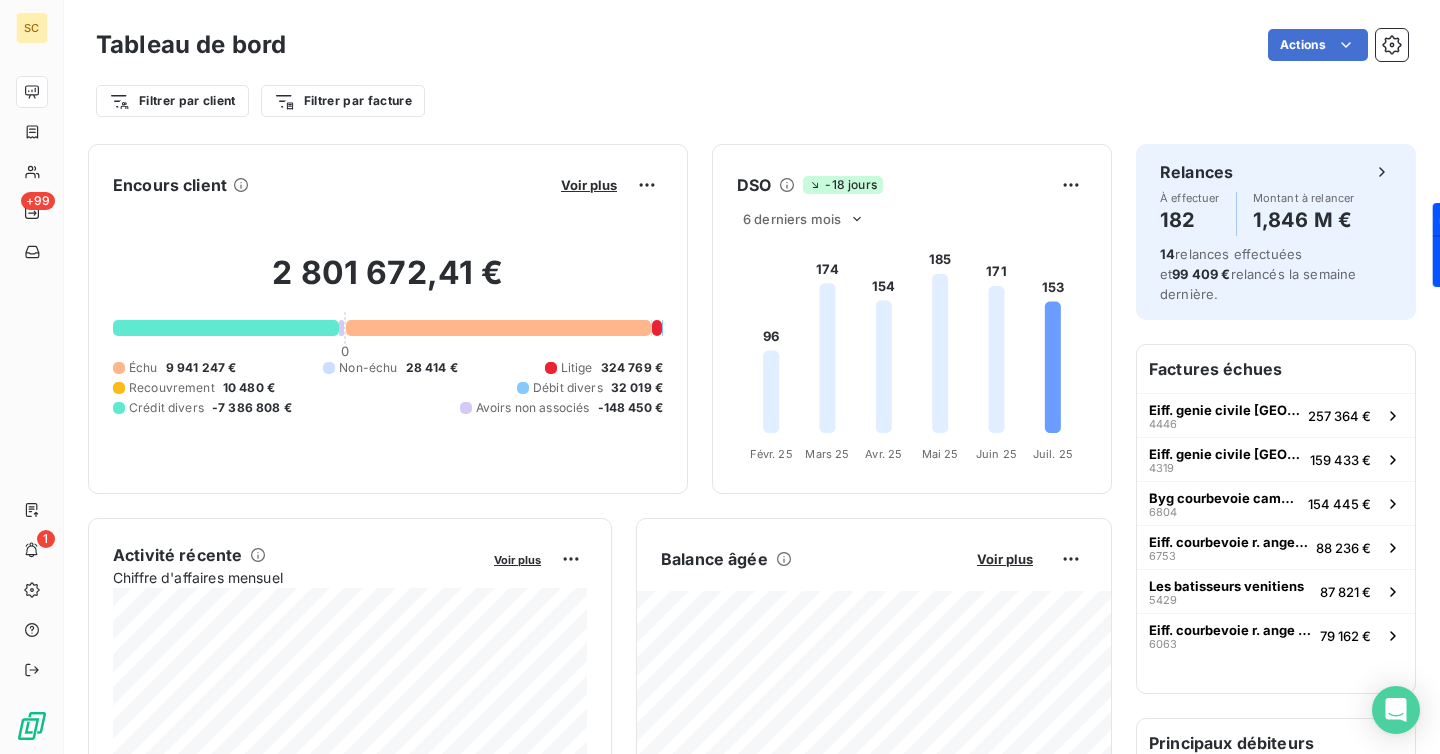 scroll, scrollTop: 0, scrollLeft: 0, axis: both 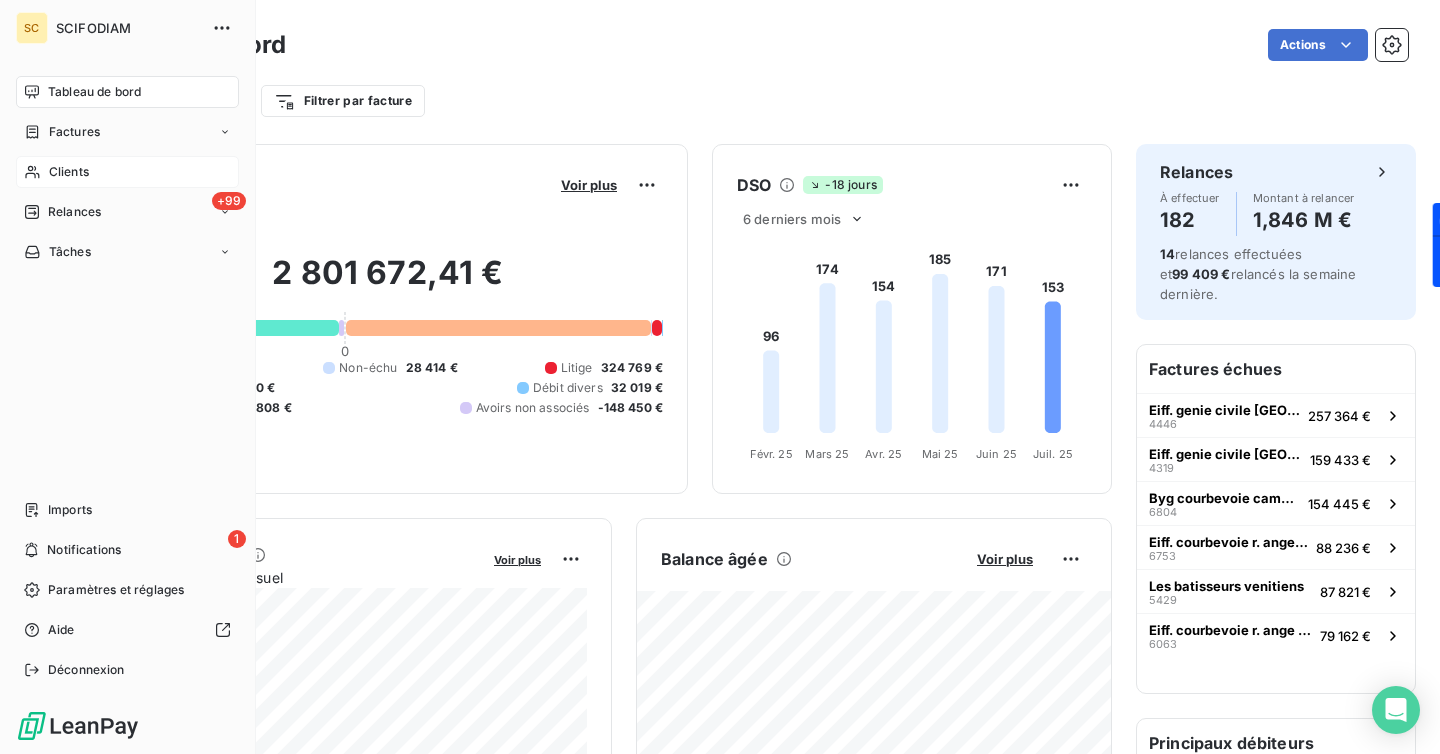 click on "Clients" at bounding box center [69, 172] 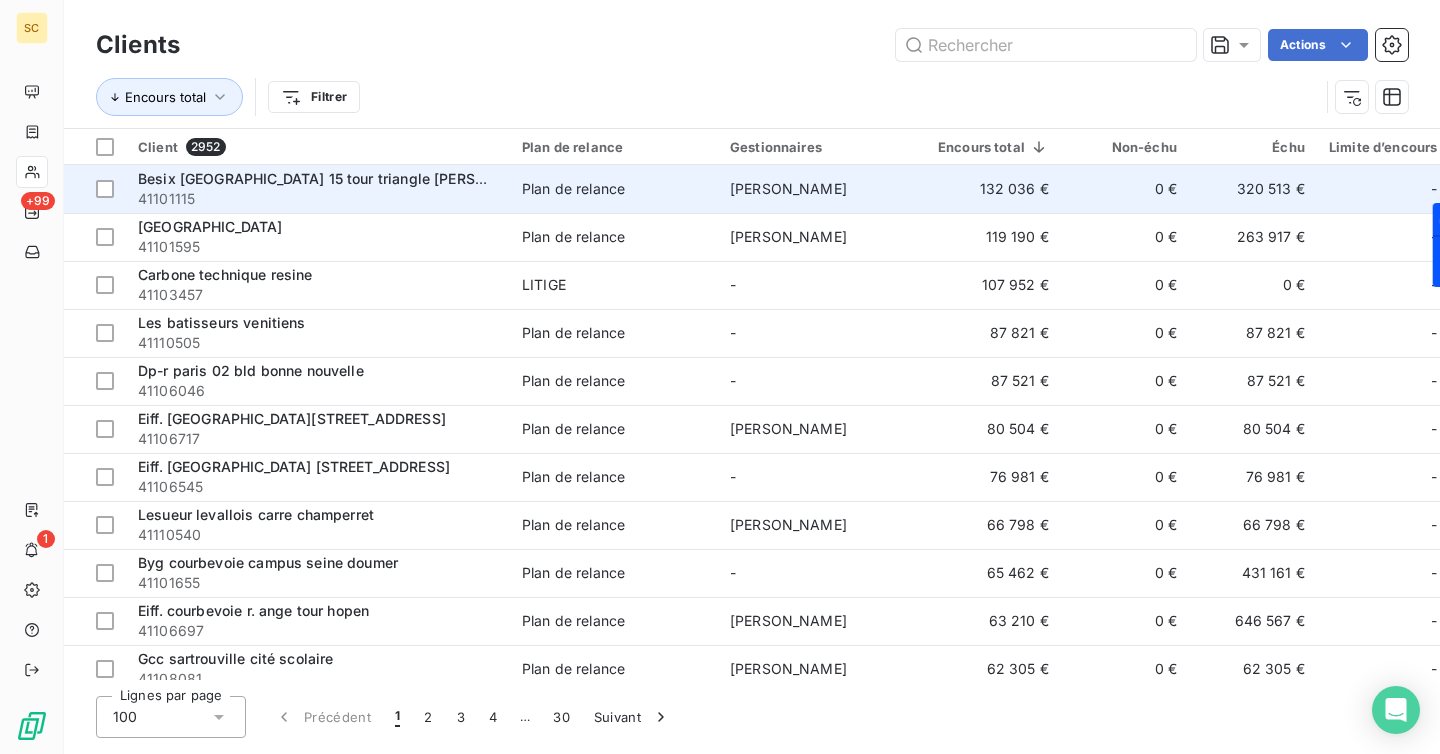 click on "Besix [GEOGRAPHIC_DATA] 15 tour triangle [PERSON_NAME]" at bounding box center (344, 178) 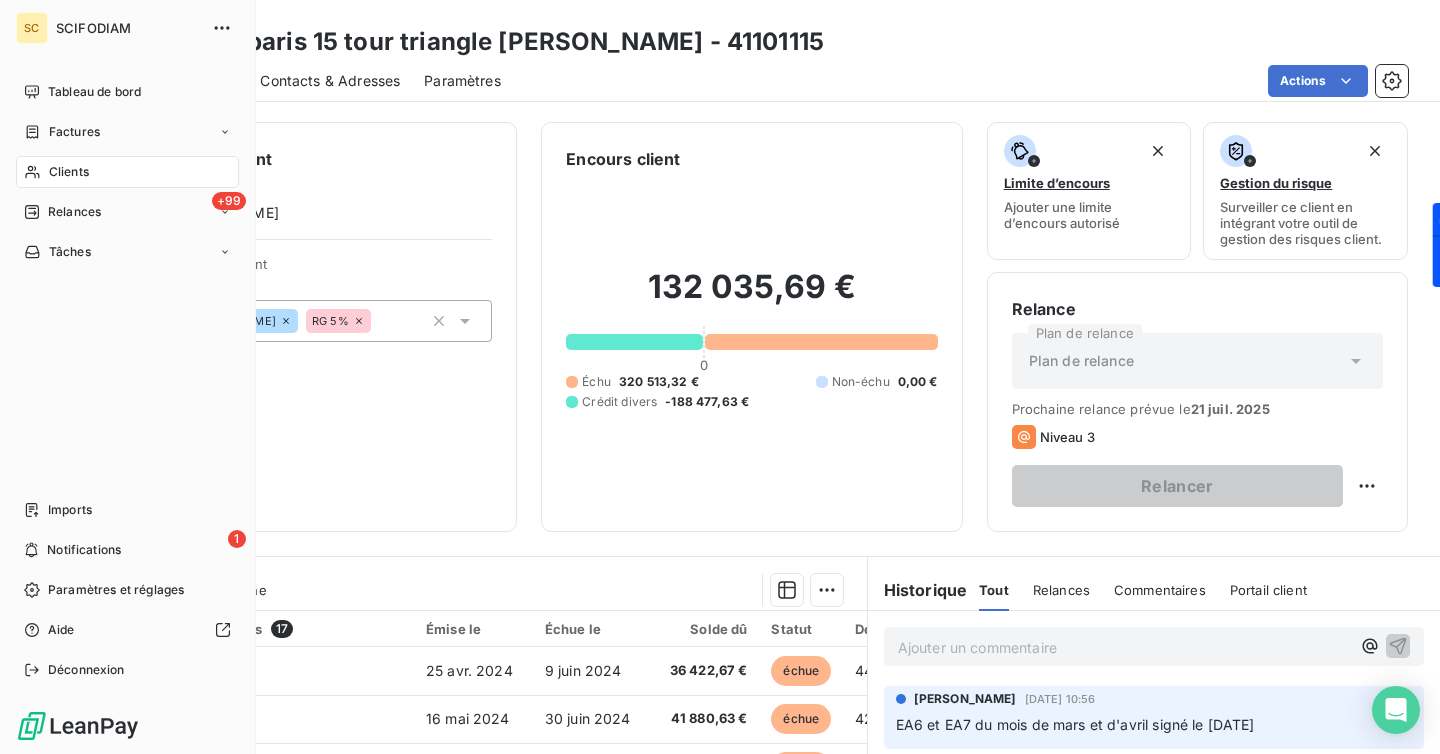 click on "Clients" at bounding box center [127, 172] 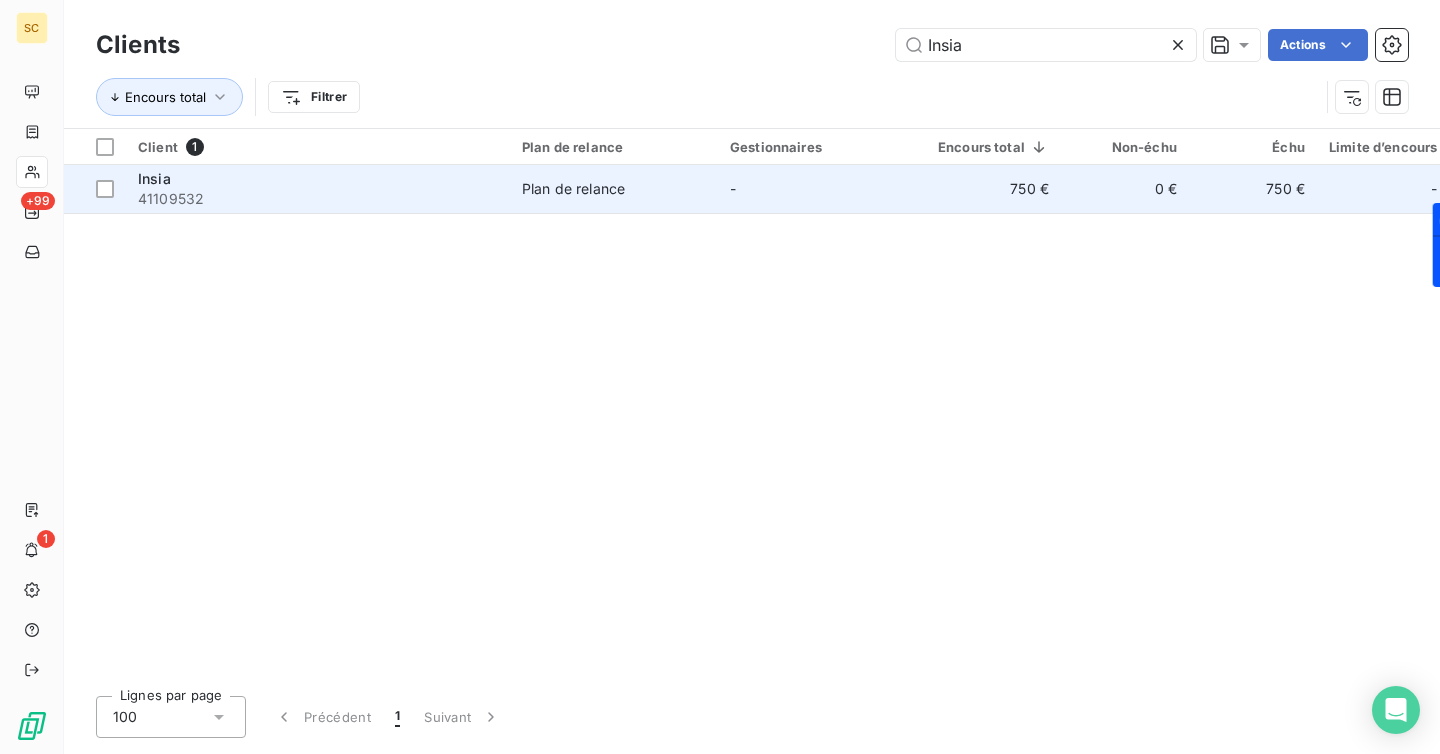 type on "Insia" 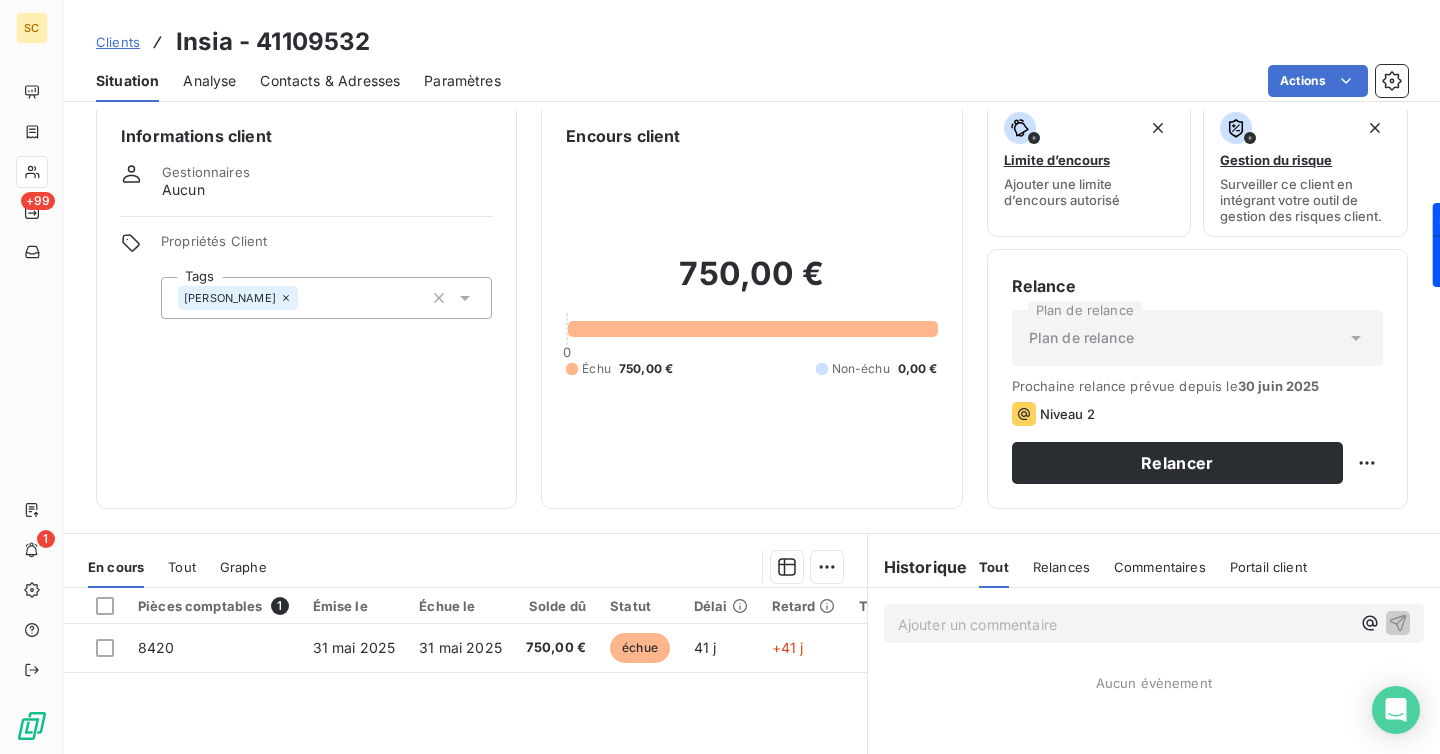 scroll, scrollTop: 0, scrollLeft: 0, axis: both 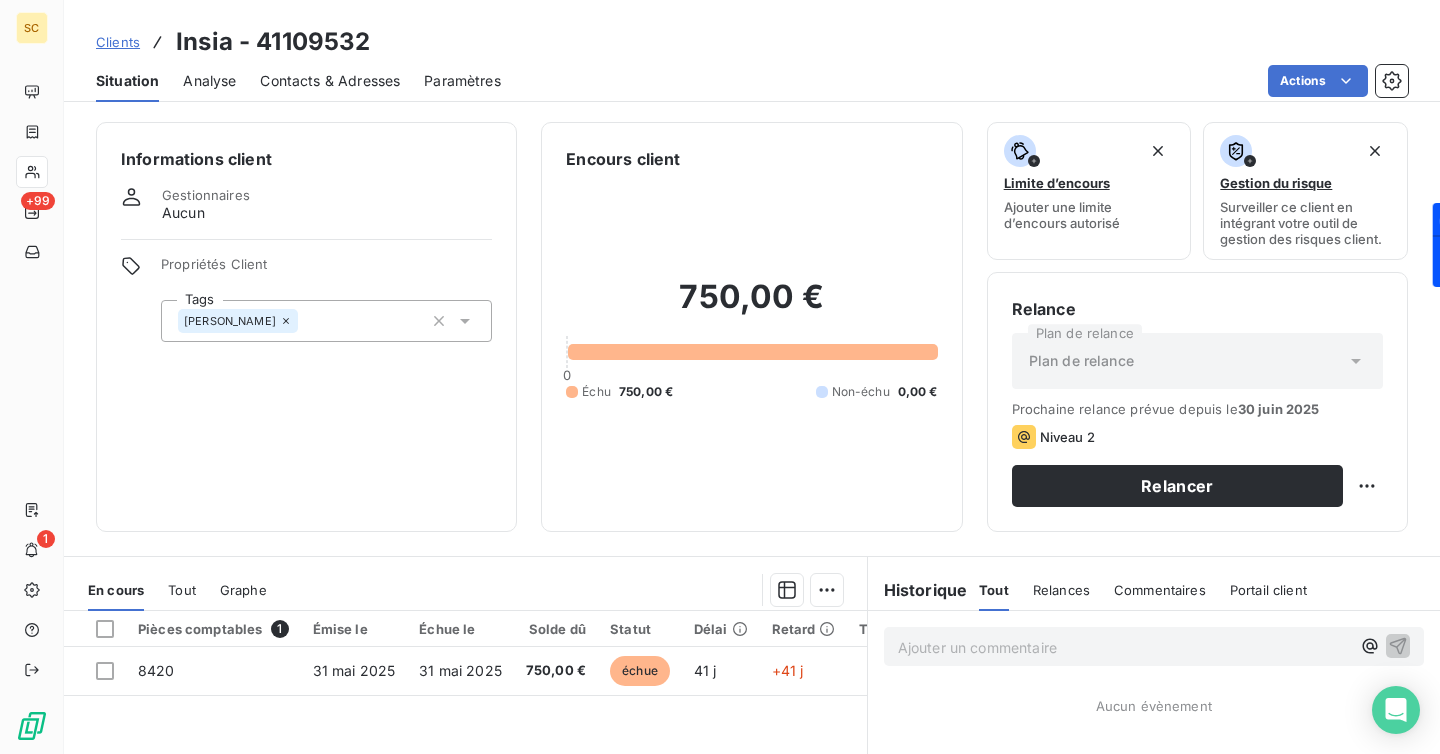 click on "Contacts & Adresses" at bounding box center [330, 81] 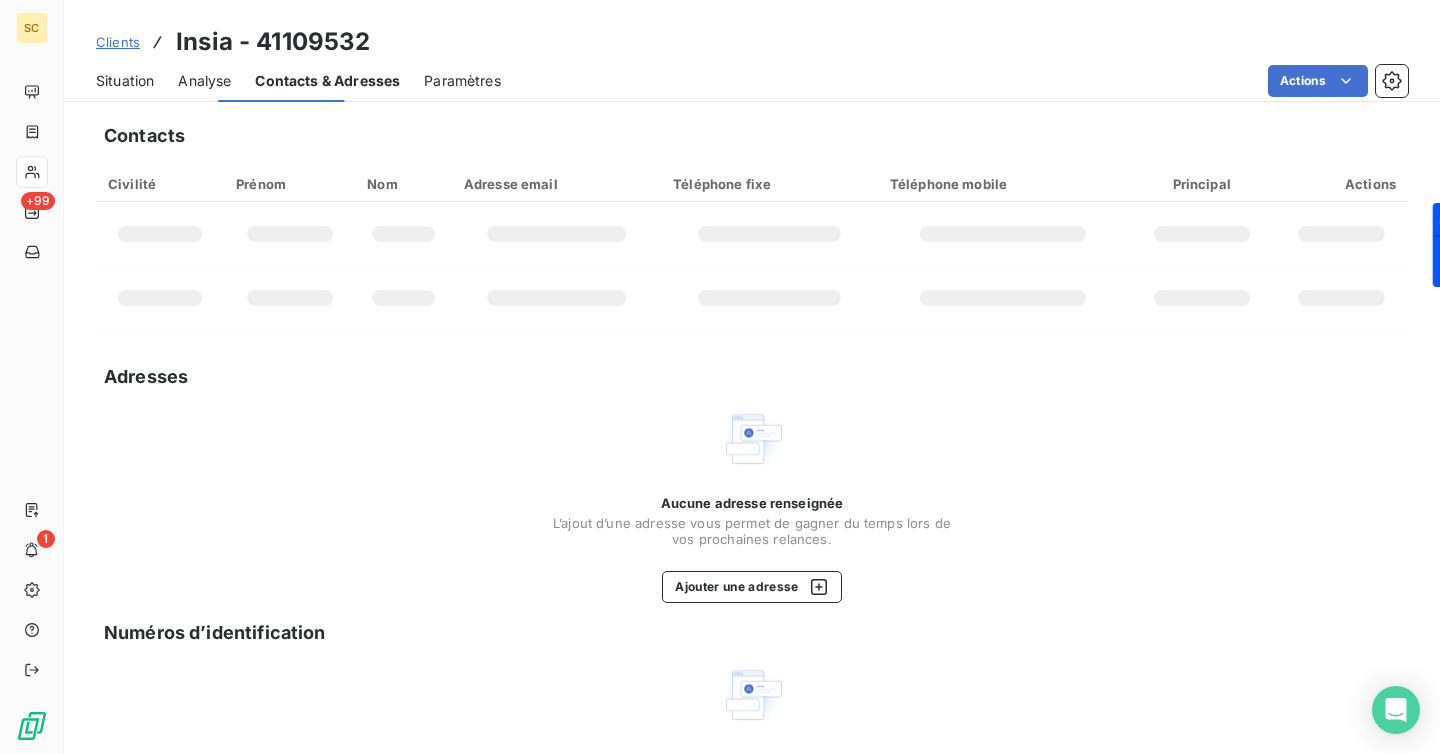 click on "Contacts & Adresses" at bounding box center (327, 81) 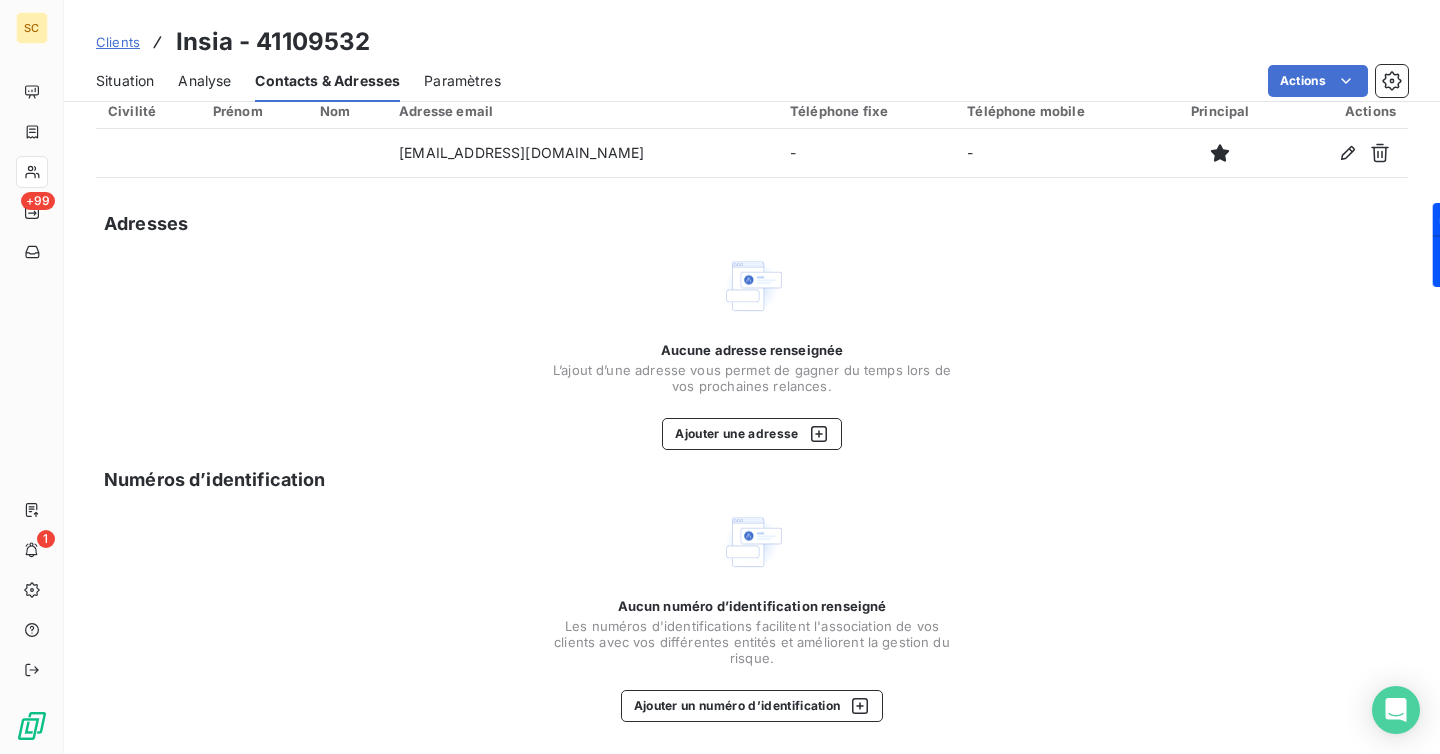 scroll, scrollTop: 0, scrollLeft: 0, axis: both 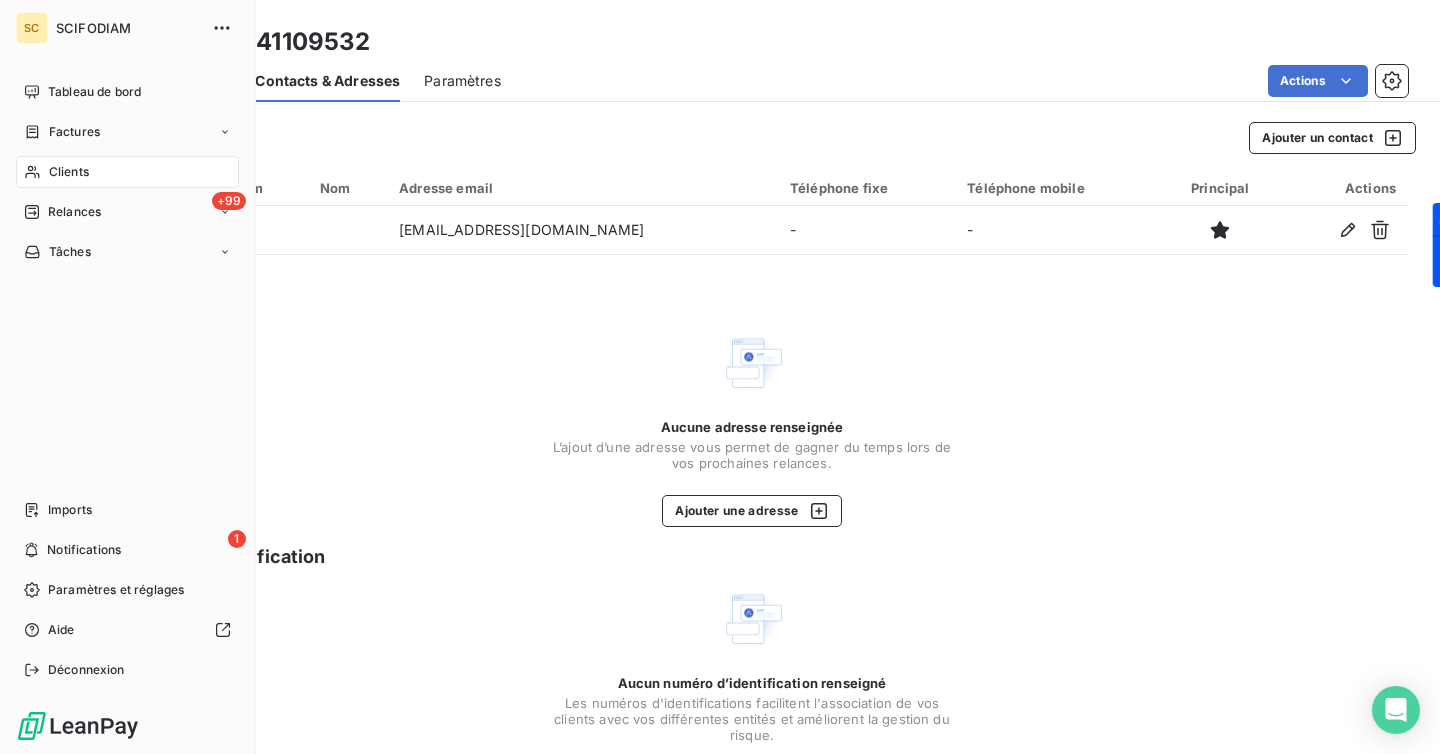 click on "Clients" at bounding box center (69, 172) 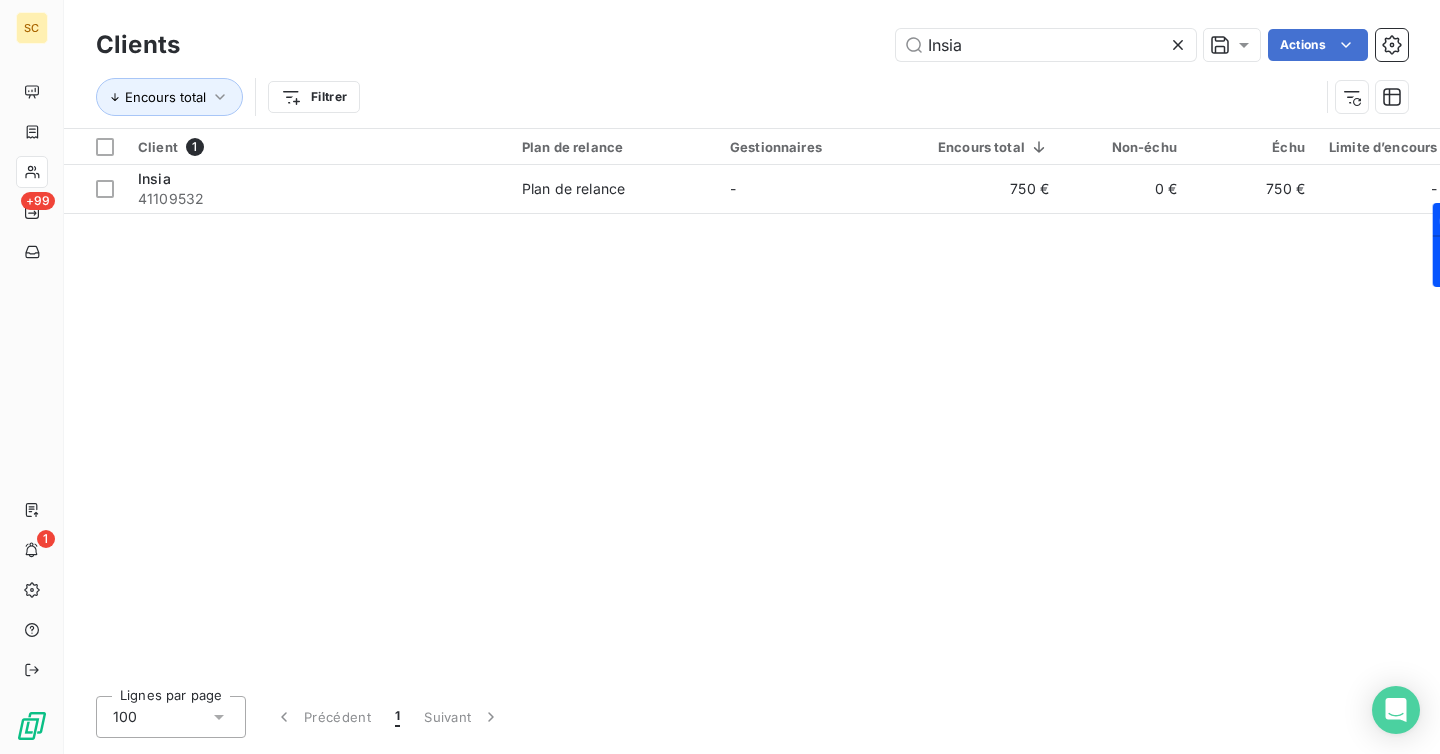 click 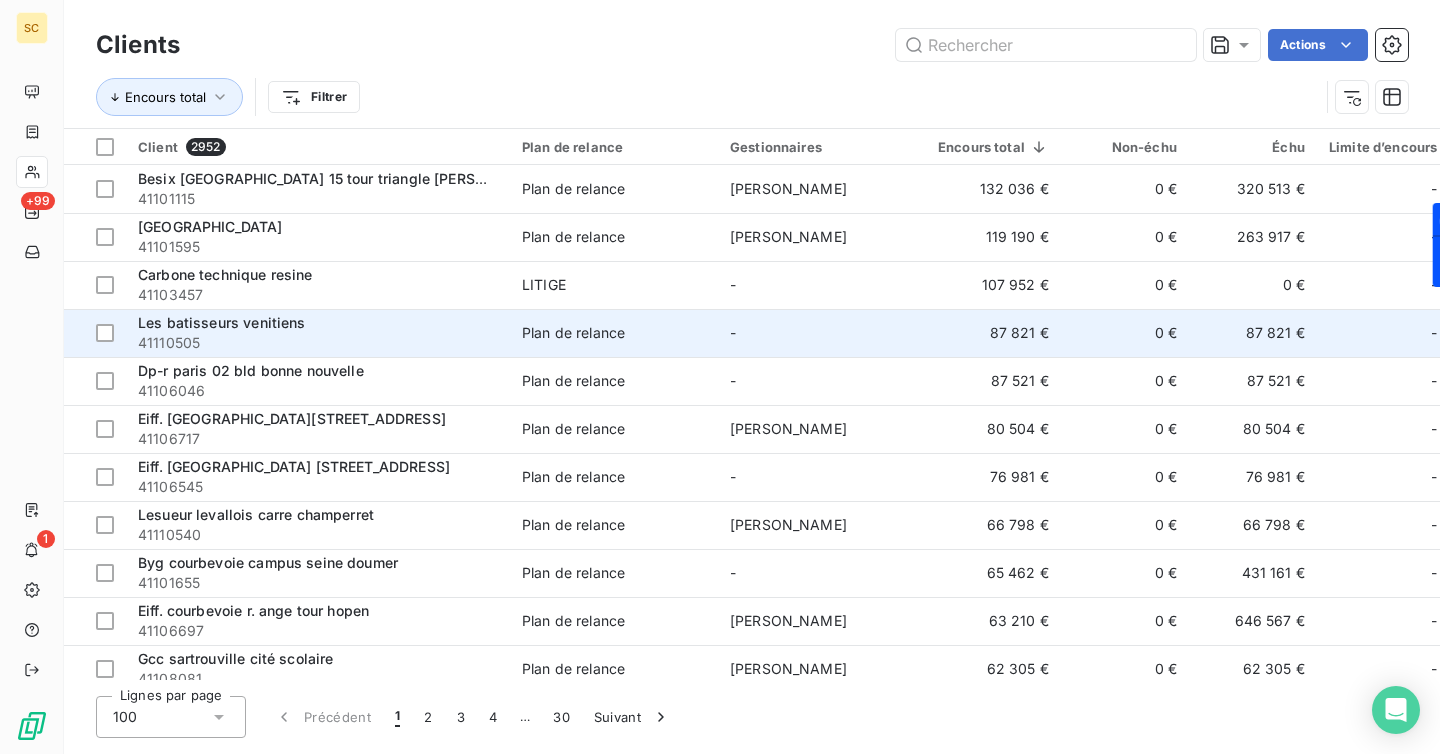 click on "Les batisseurs venitiens" at bounding box center [222, 322] 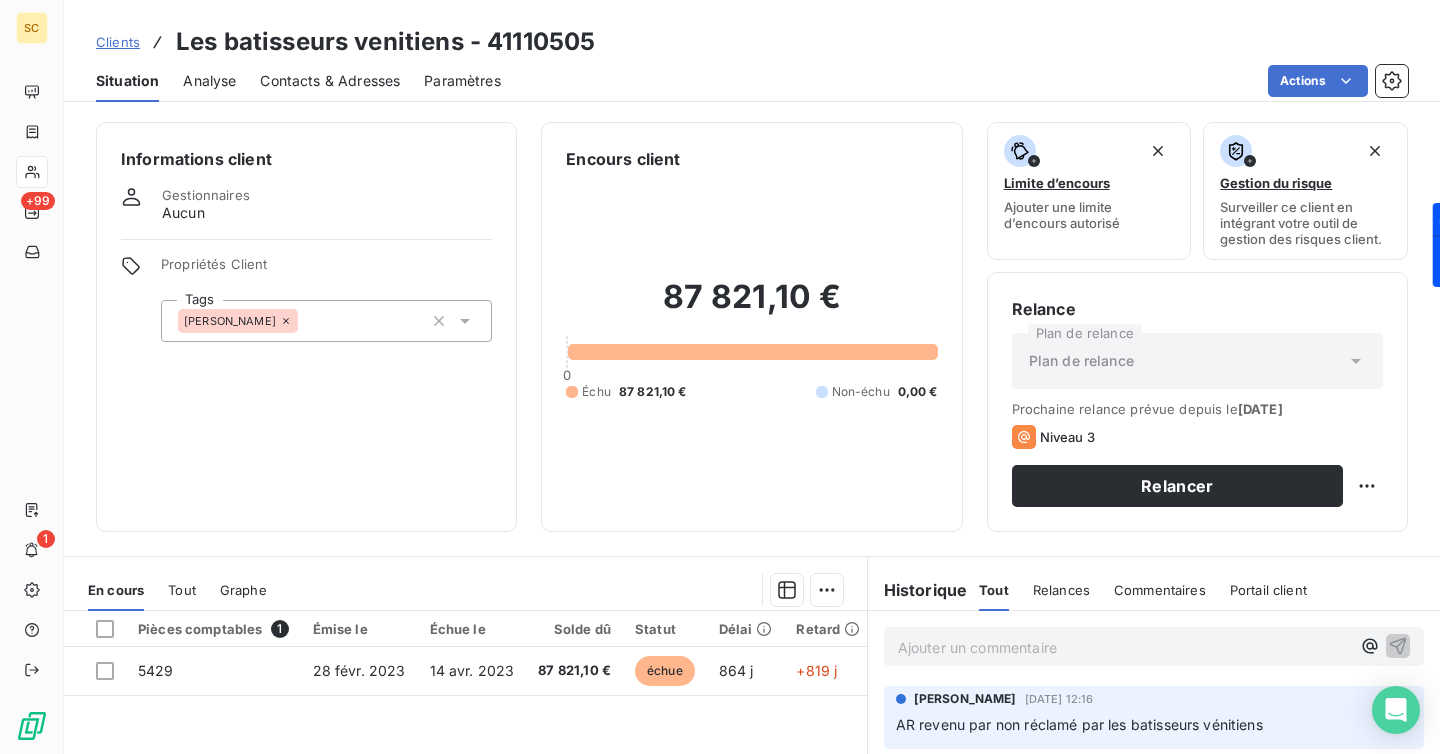 click on "Contacts & Adresses" at bounding box center (330, 81) 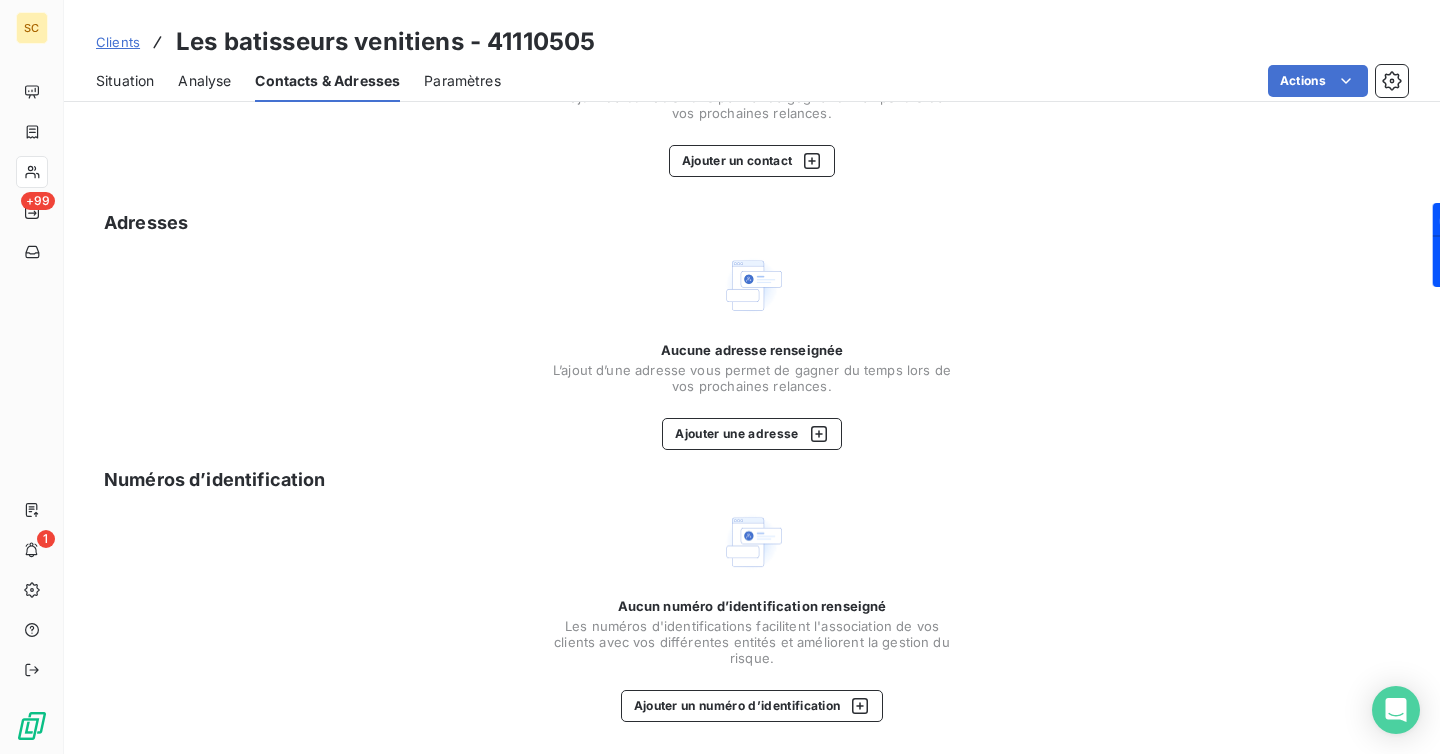 scroll, scrollTop: 0, scrollLeft: 0, axis: both 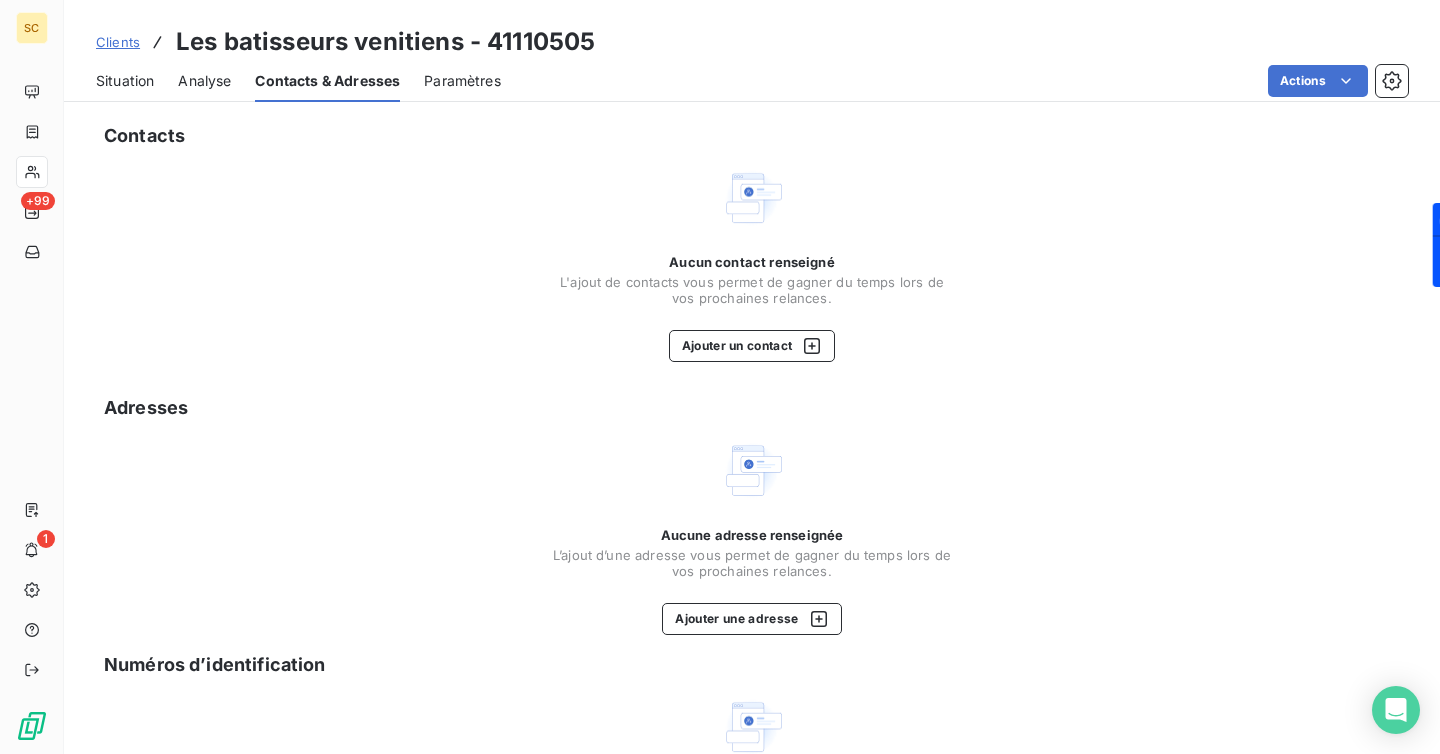 click on "Paramètres" at bounding box center (462, 81) 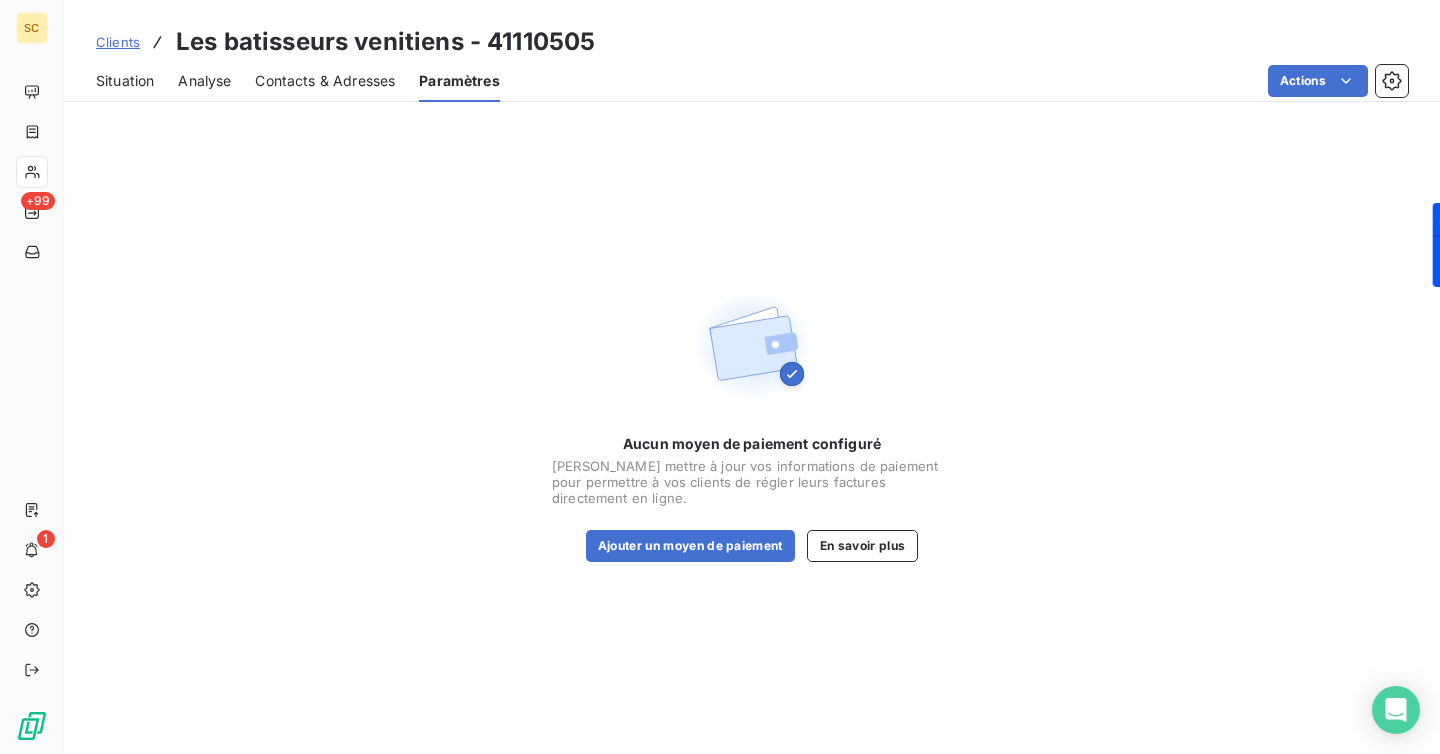 click on "Contacts & Adresses" at bounding box center [325, 81] 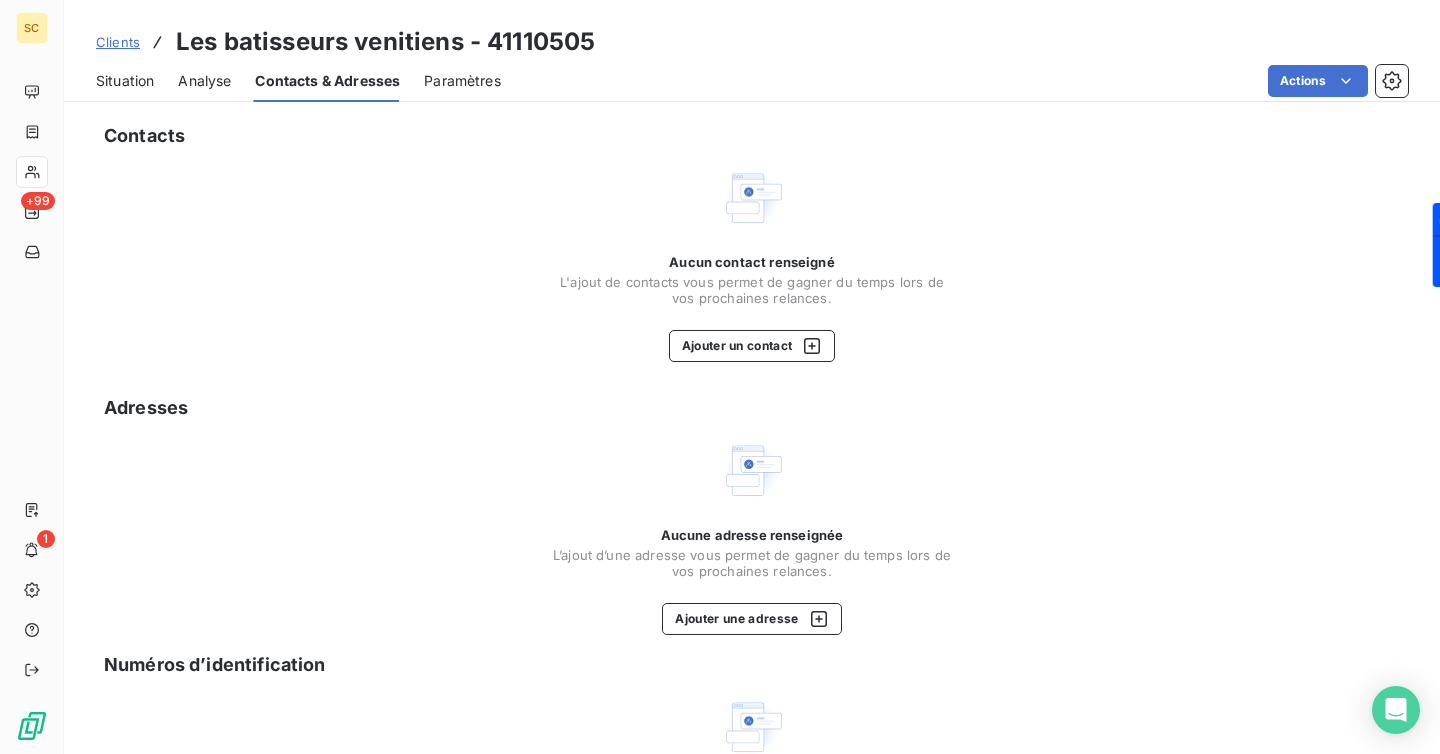 click on "Analyse" at bounding box center (204, 81) 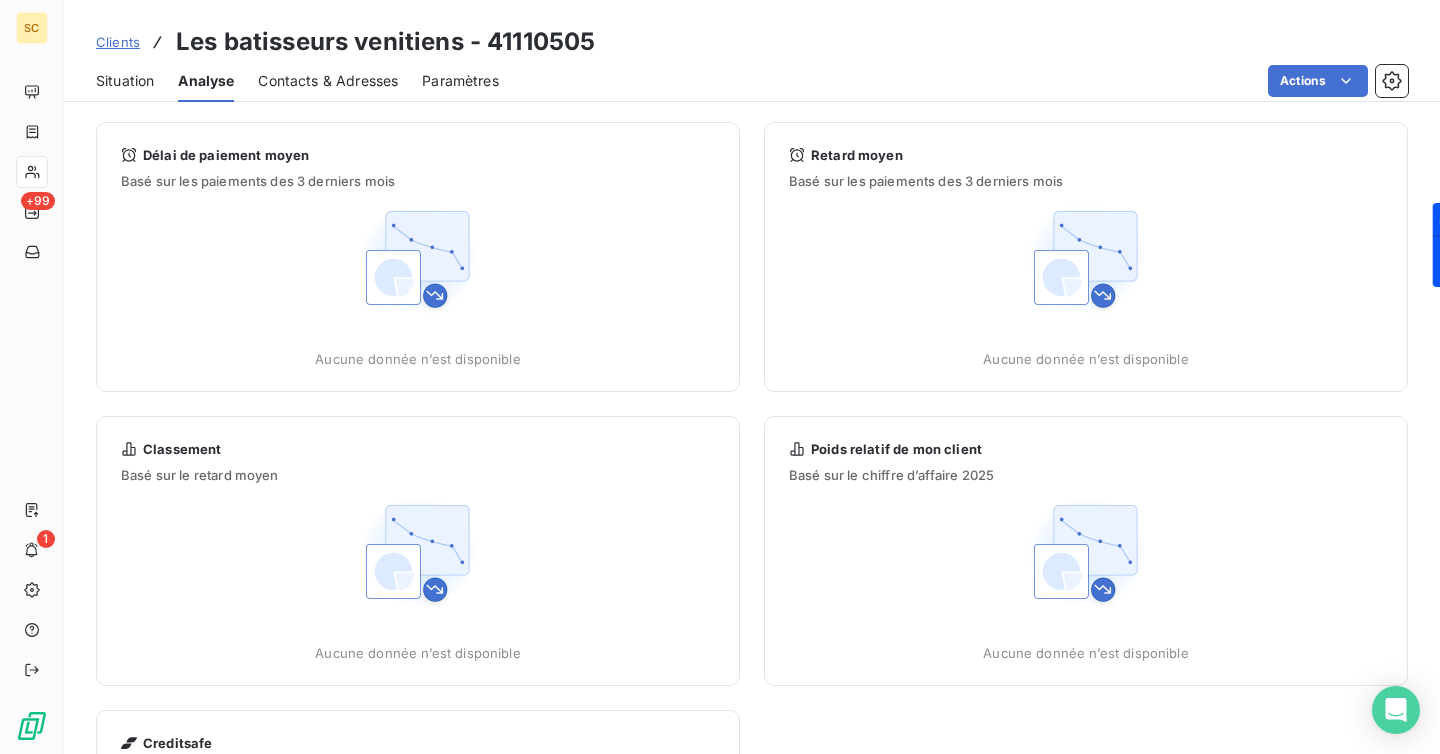 click on "Situation" at bounding box center (125, 81) 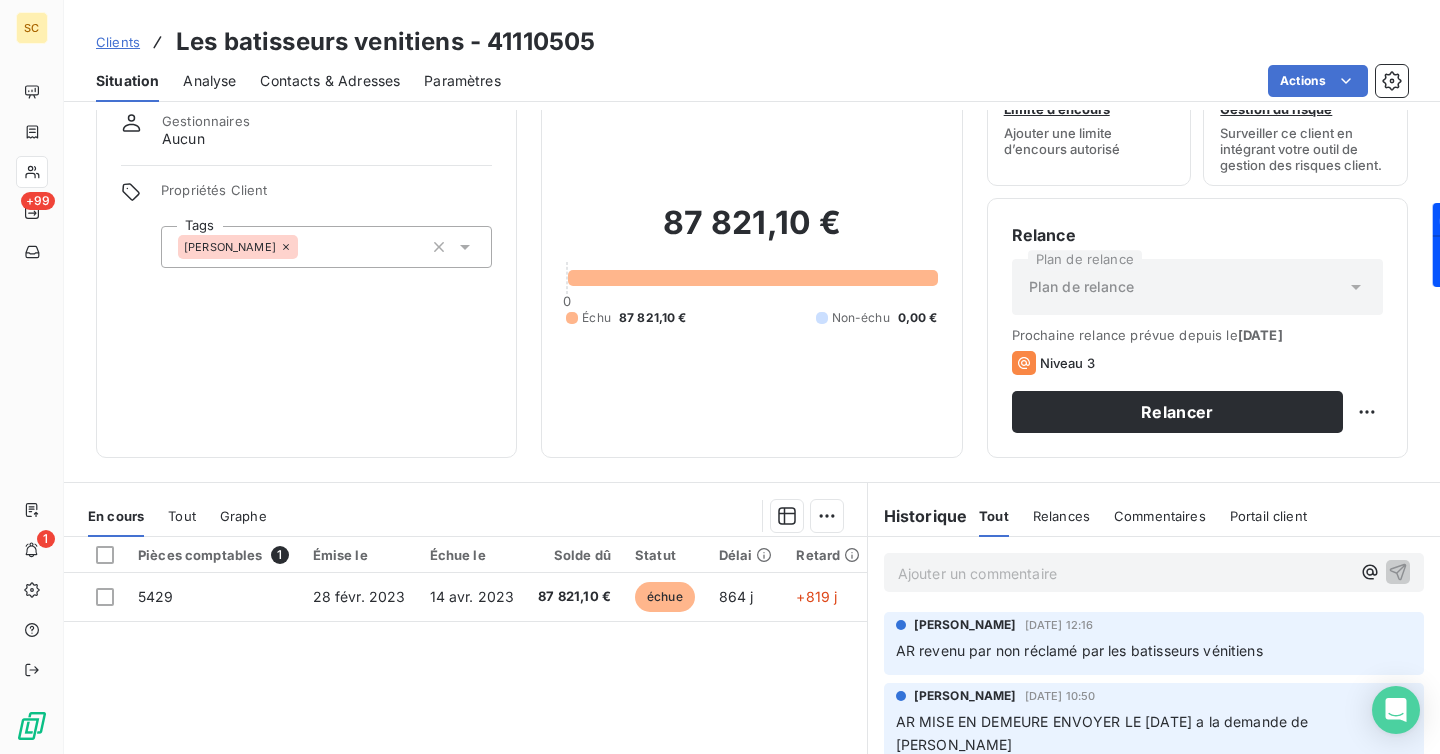 scroll, scrollTop: 68, scrollLeft: 0, axis: vertical 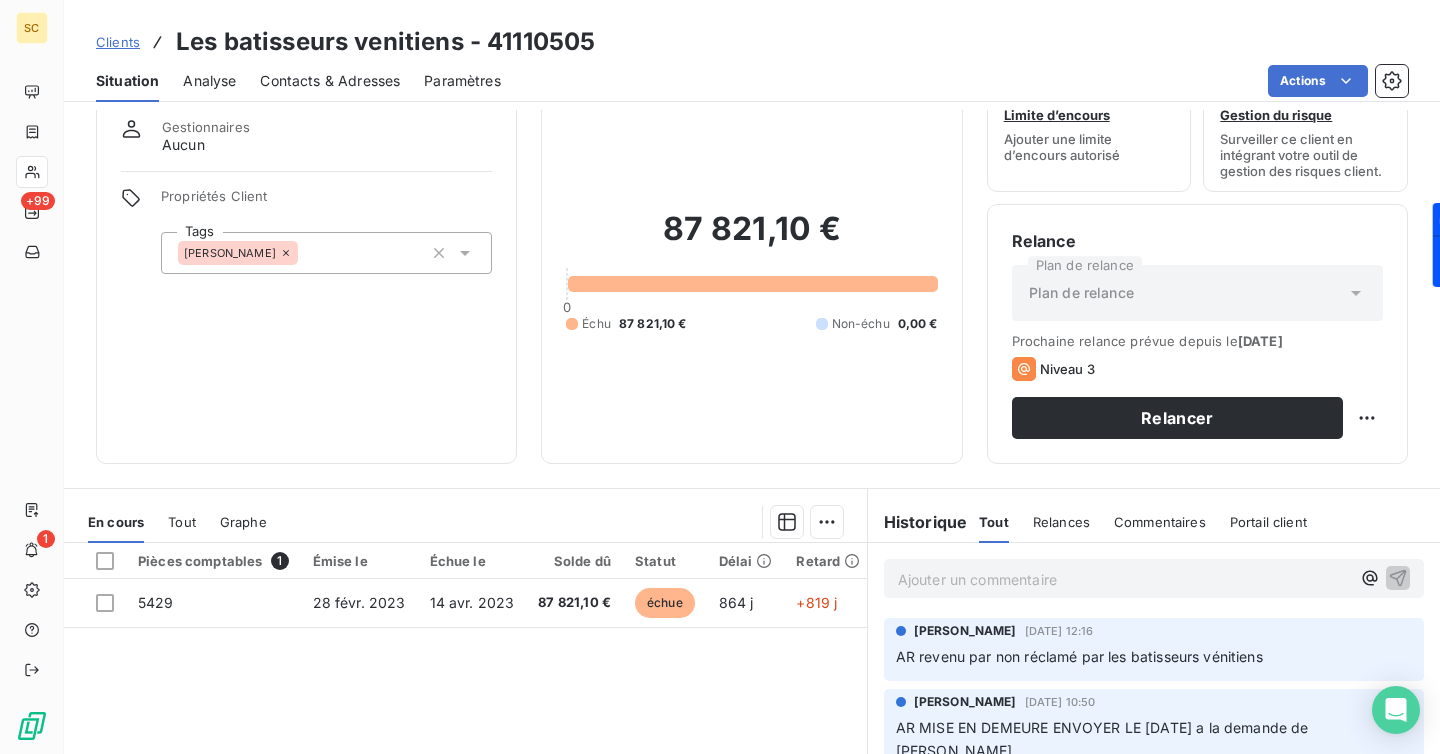 click on "Relances" at bounding box center [1061, 522] 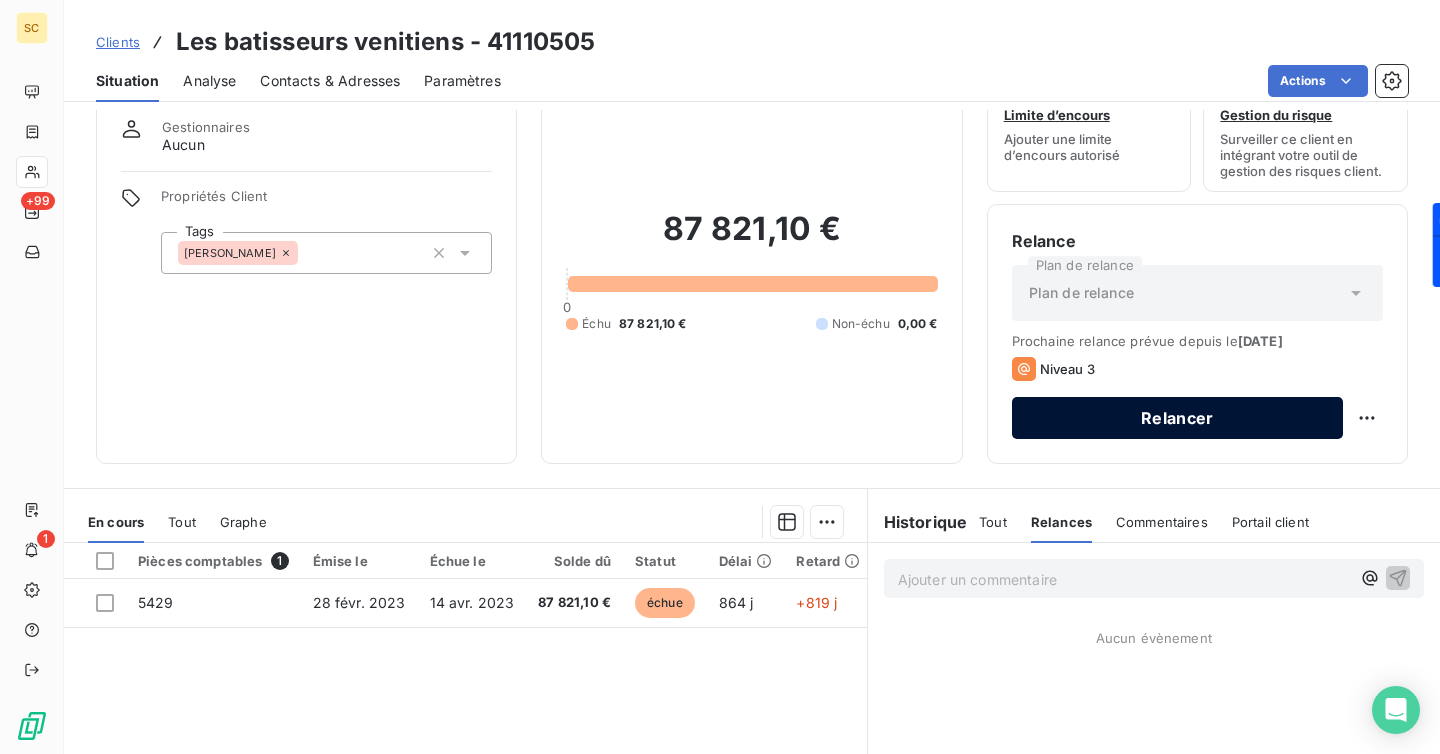 scroll, scrollTop: 174, scrollLeft: 0, axis: vertical 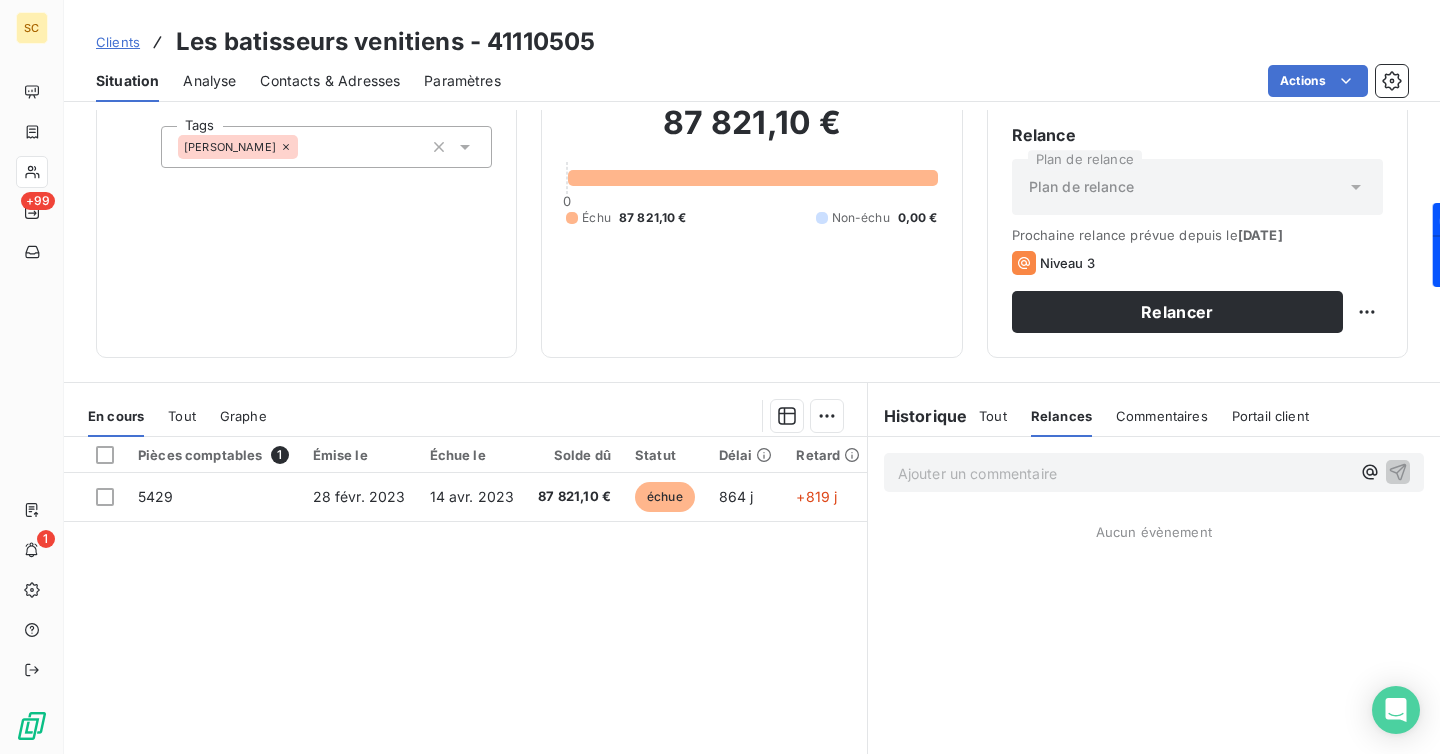 click on "Commentaires" at bounding box center [1162, 416] 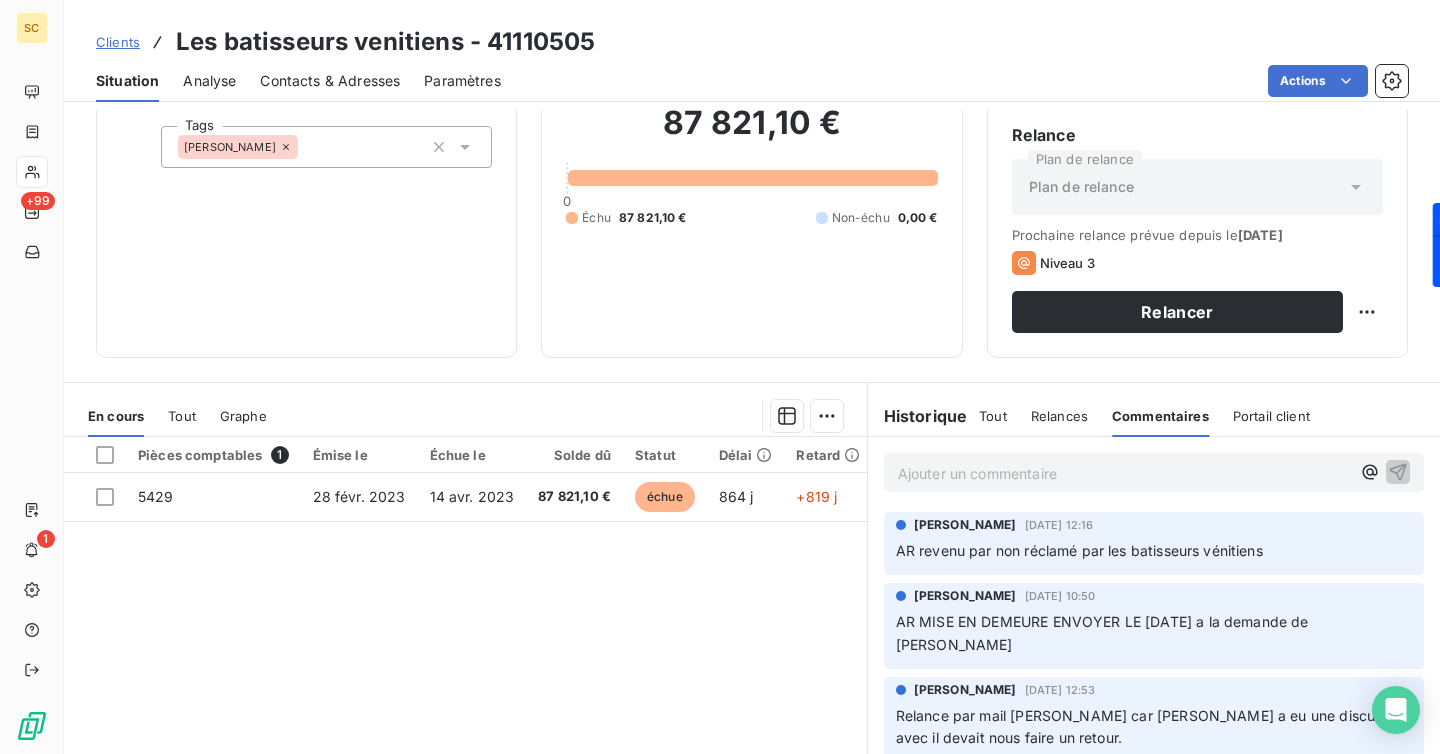 scroll, scrollTop: 302, scrollLeft: 0, axis: vertical 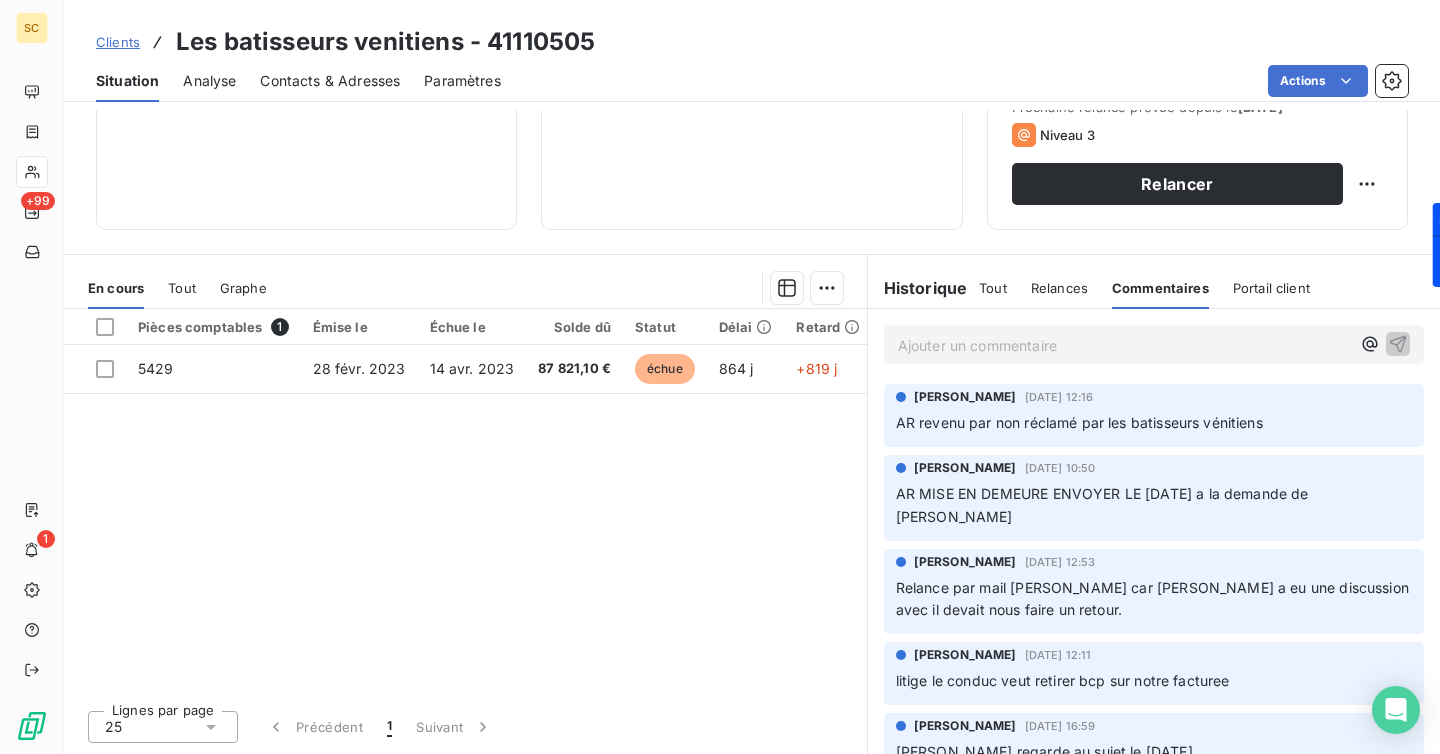 click on "Portail client" at bounding box center (1271, 288) 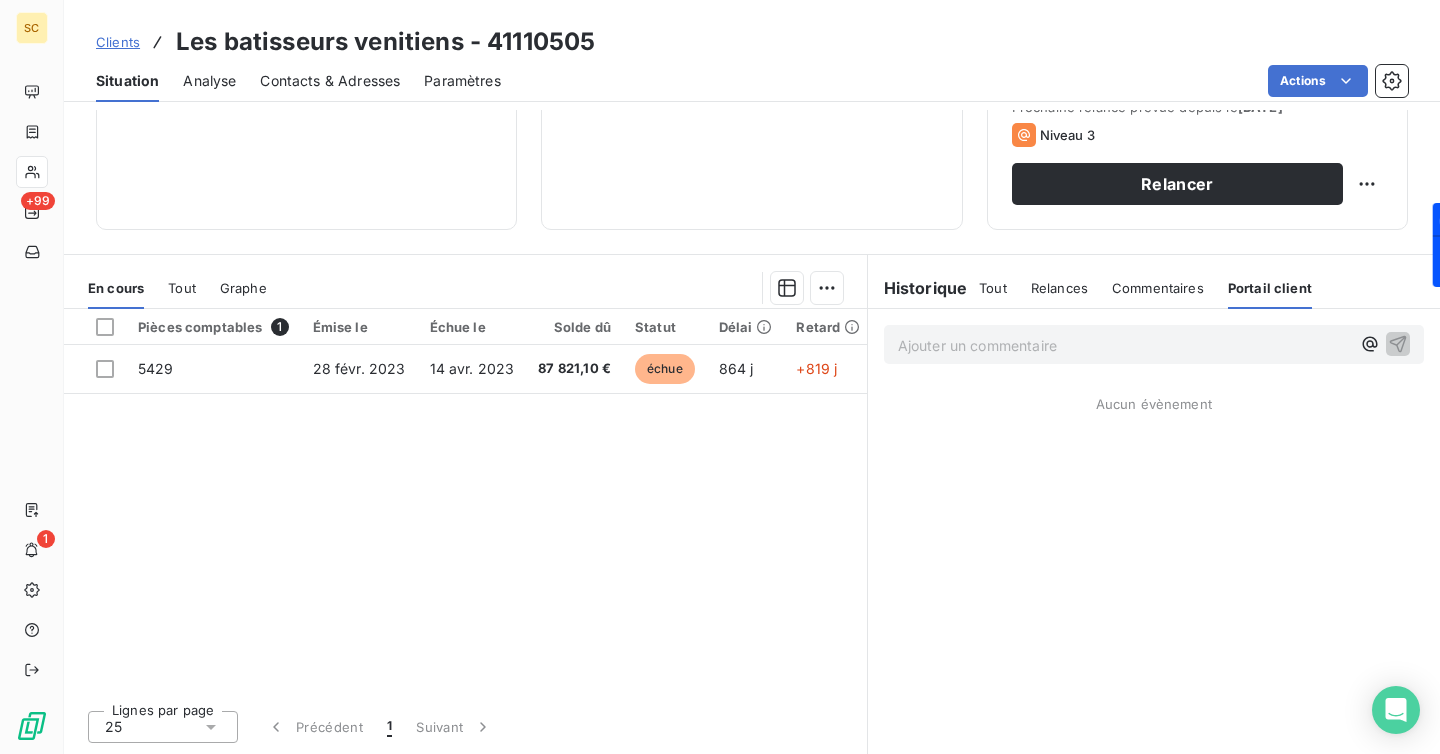 click on "Tout" at bounding box center [993, 288] 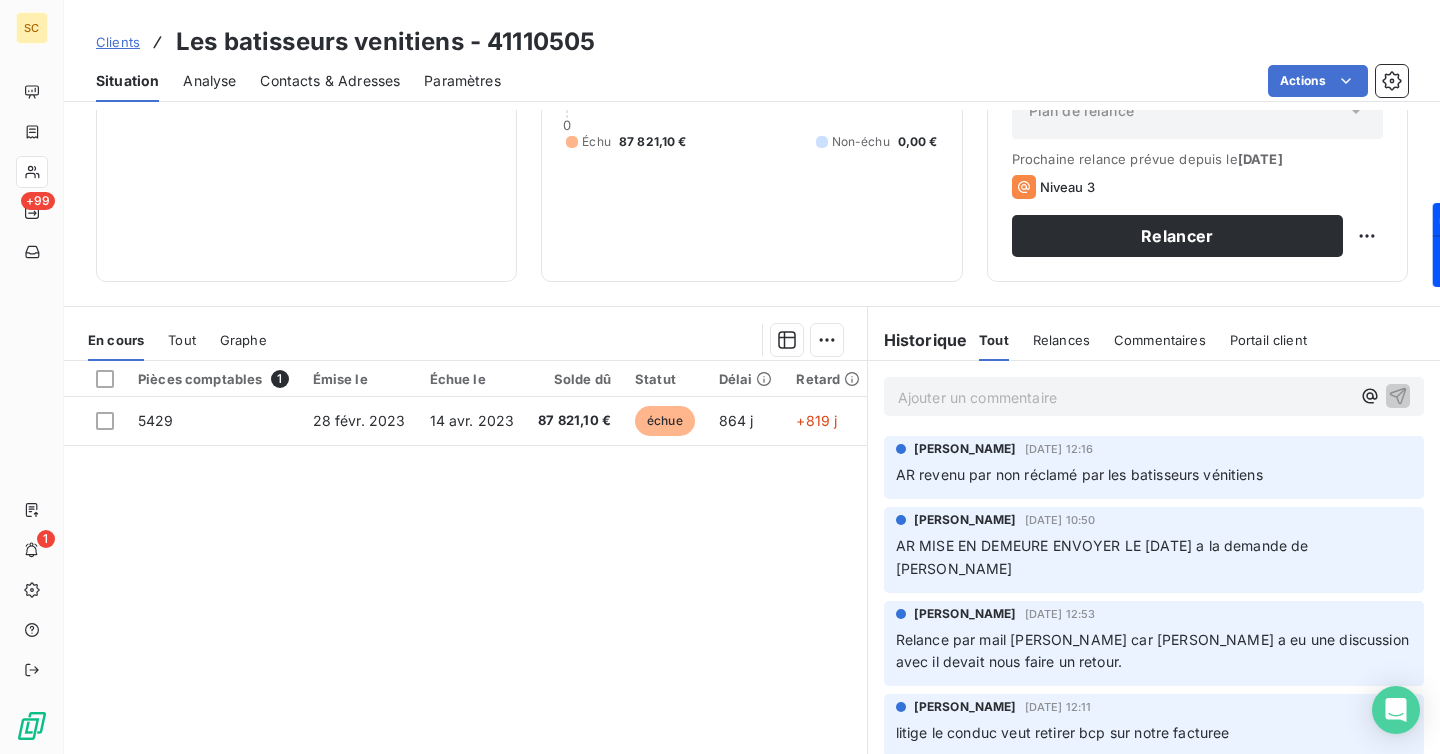 scroll, scrollTop: 249, scrollLeft: 0, axis: vertical 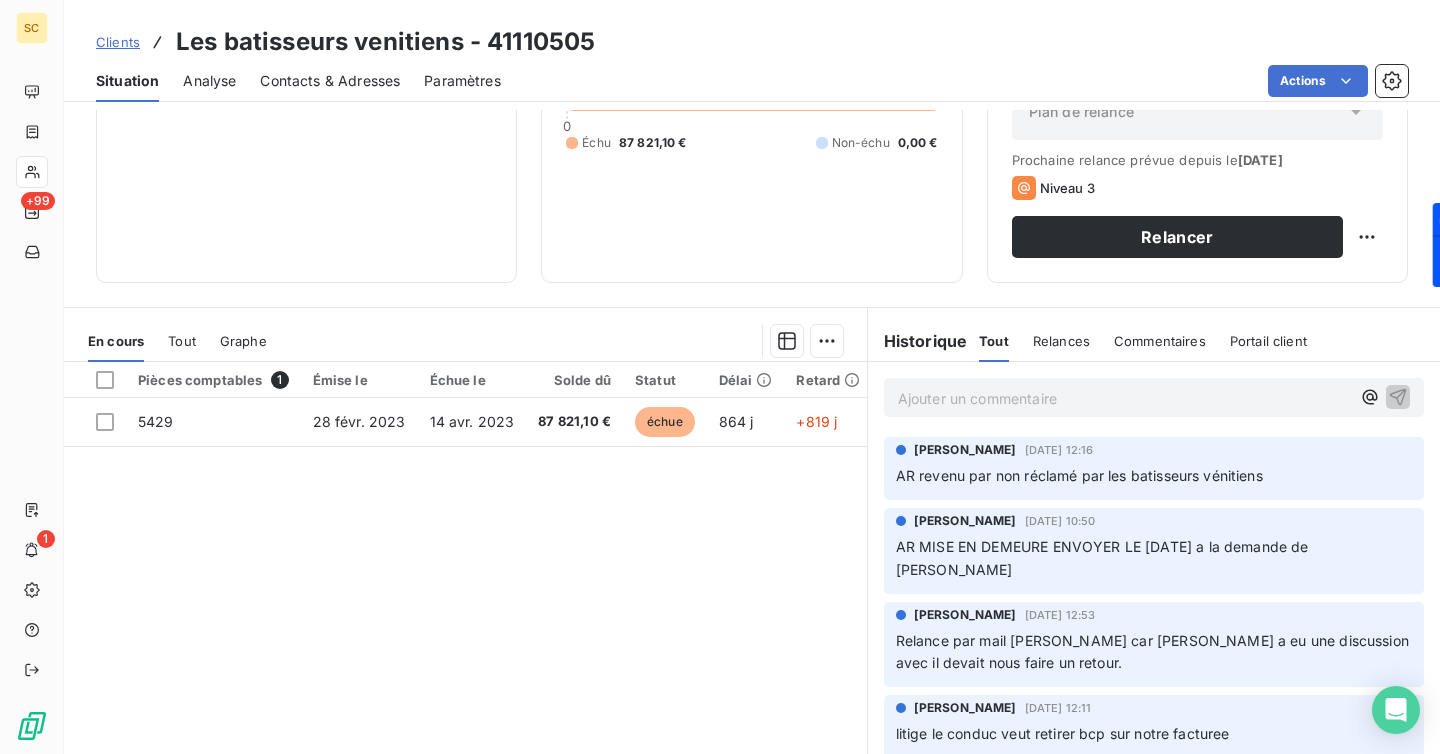 click on "Tout" at bounding box center [182, 341] 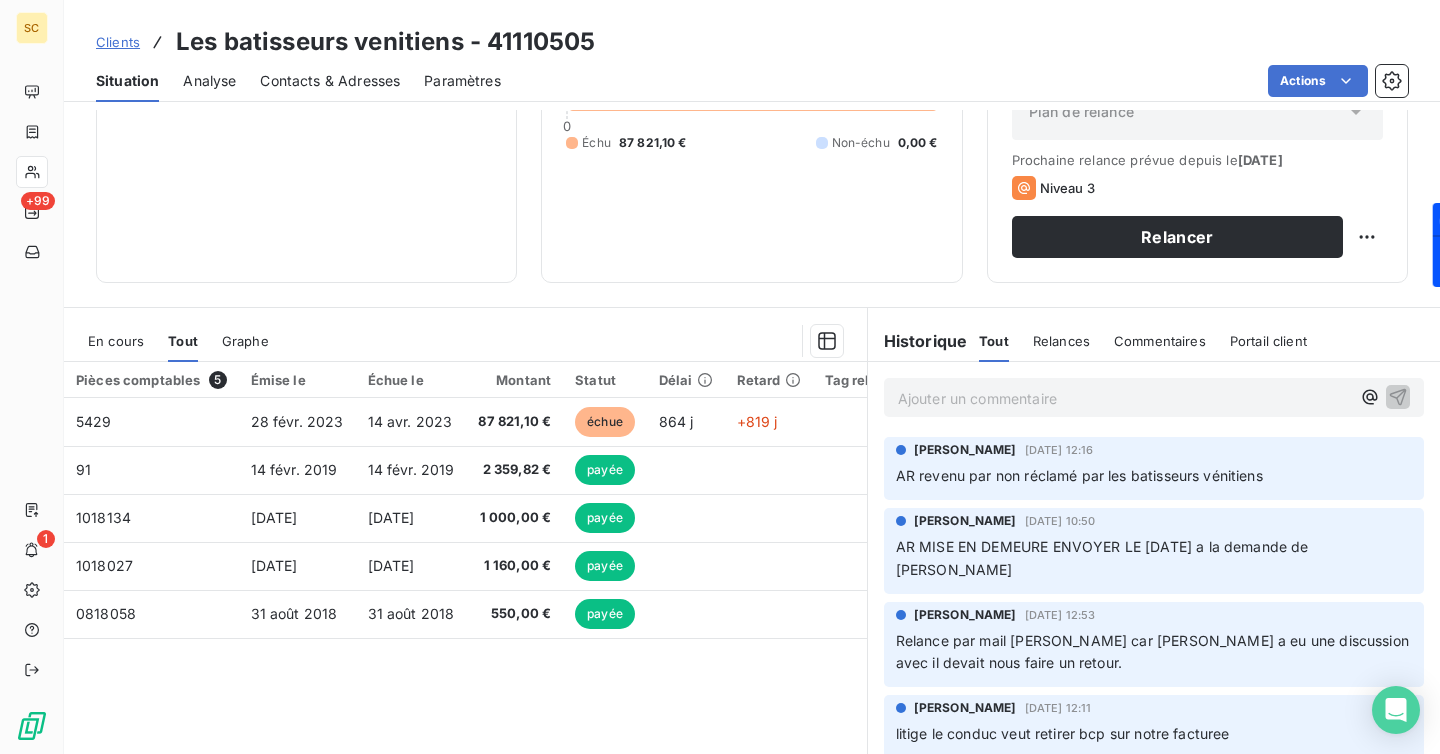 click on "En cours" at bounding box center [116, 341] 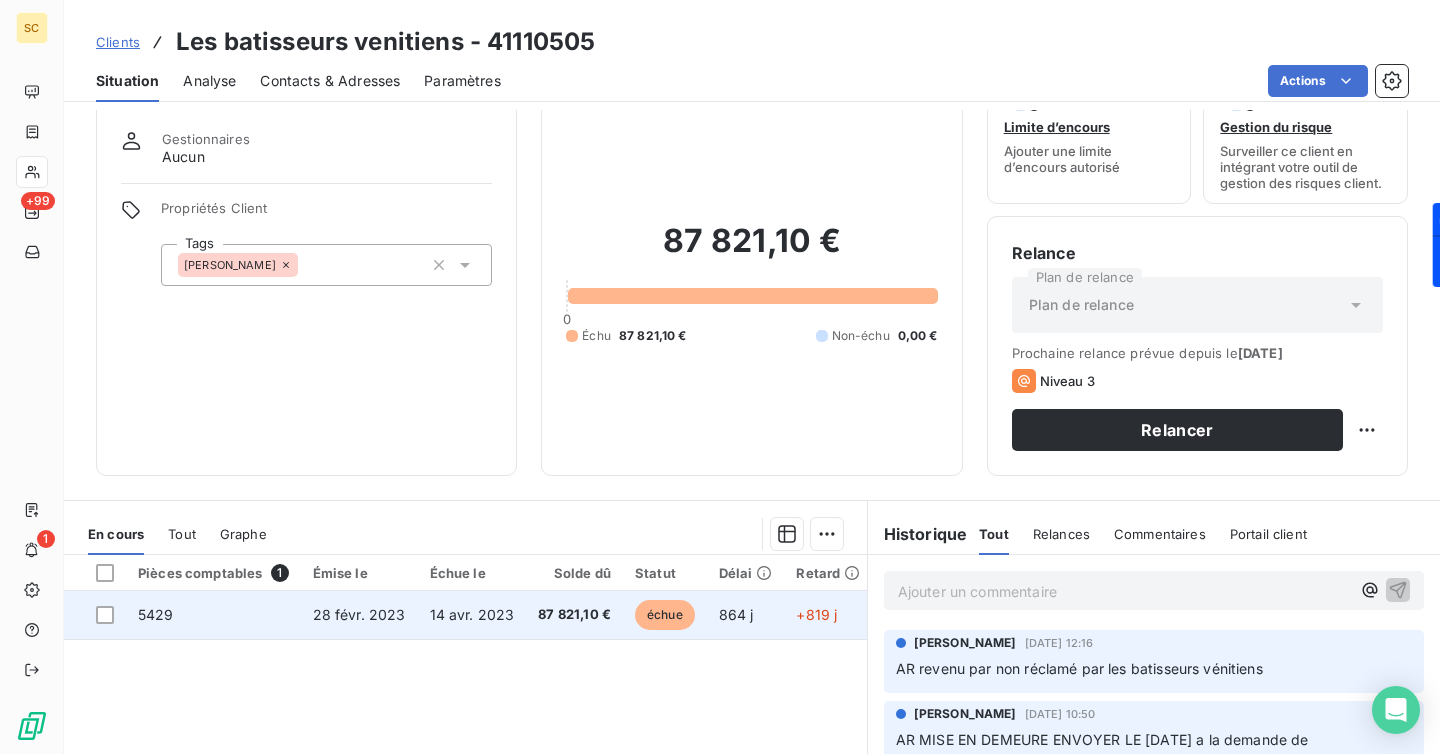 scroll, scrollTop: 0, scrollLeft: 0, axis: both 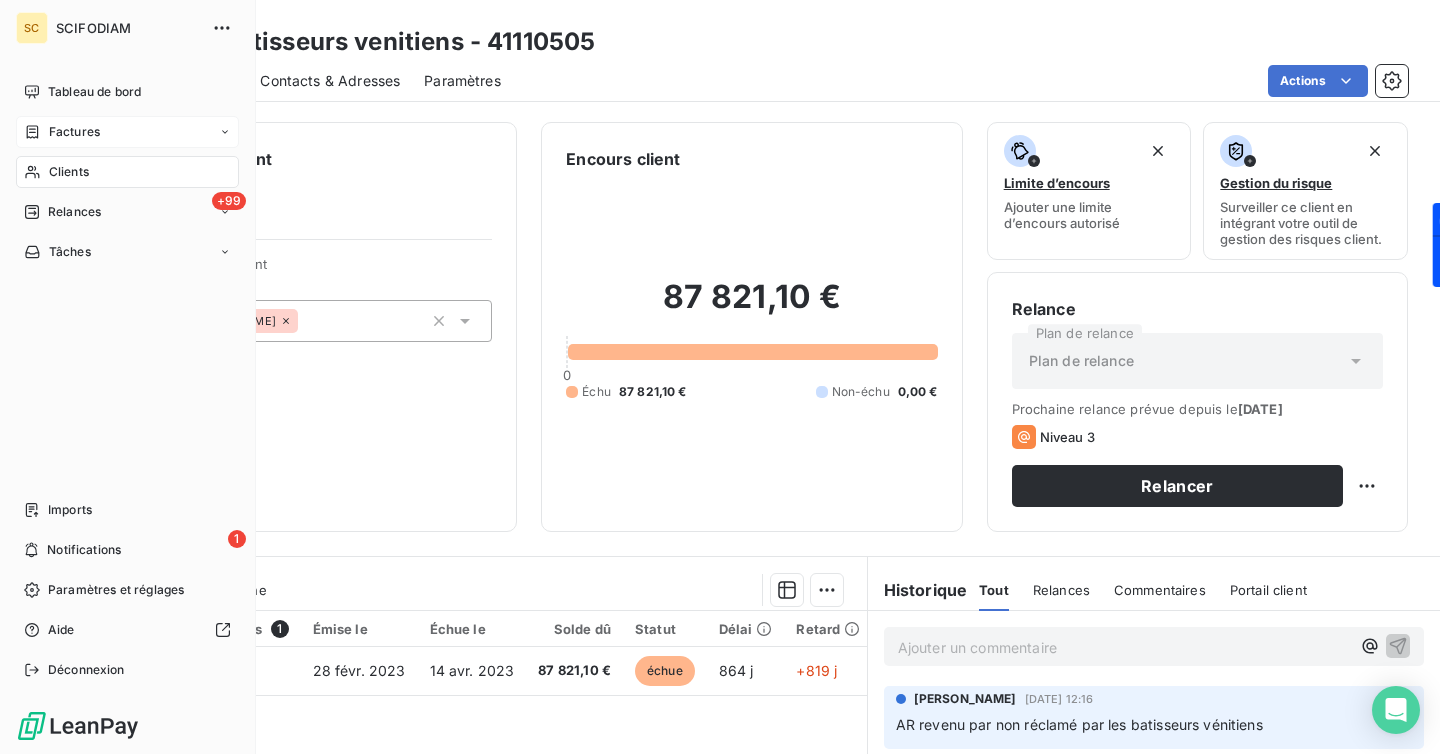 click on "Factures" at bounding box center (74, 132) 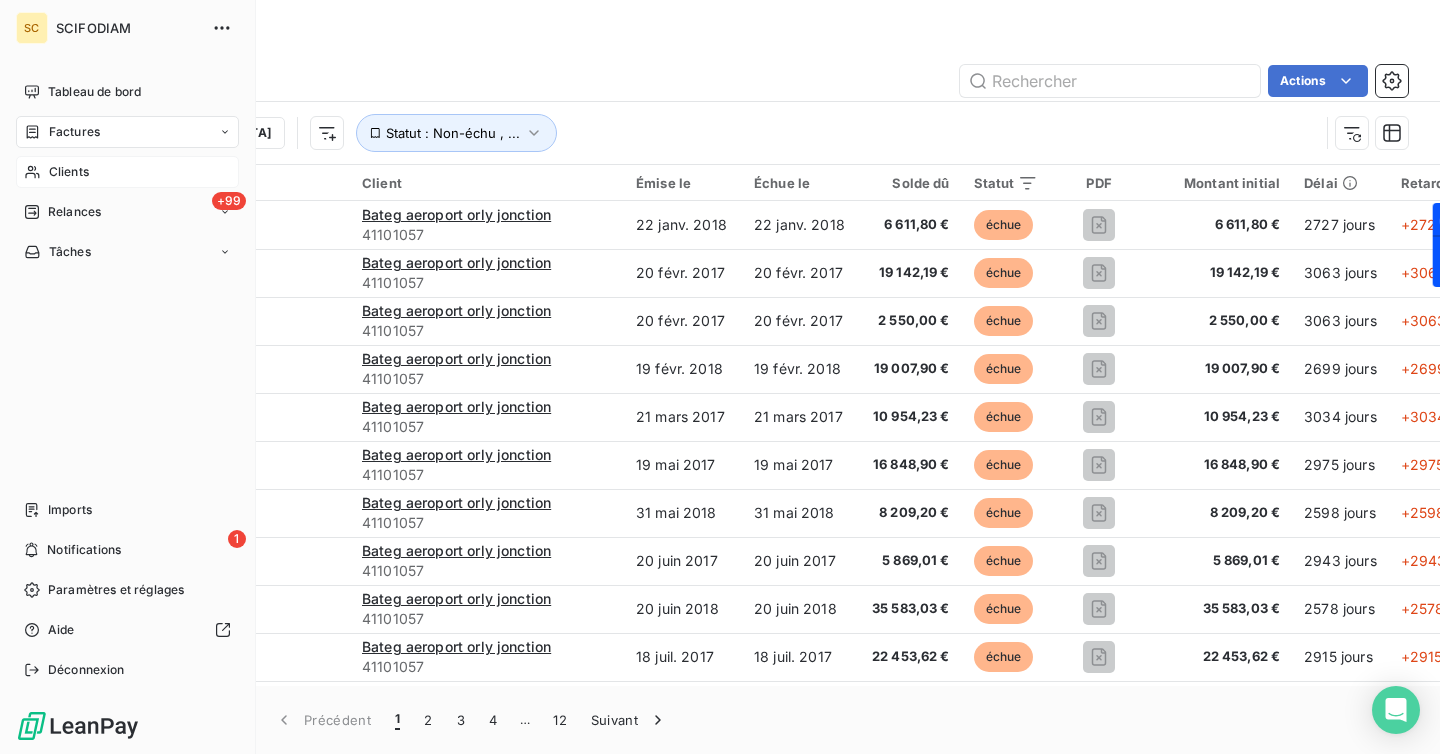 click 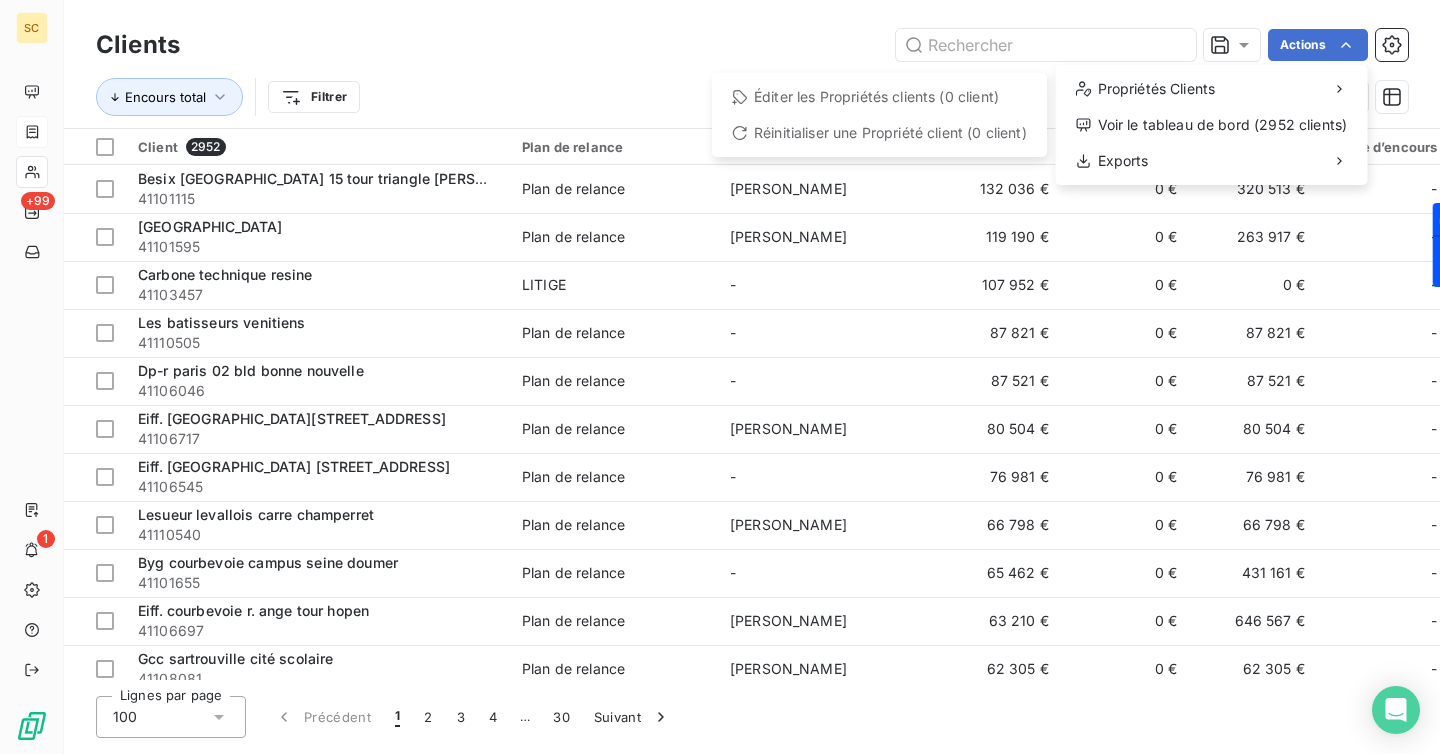 click on "Éditer les Propriétés clients (0 client)" at bounding box center (879, 97) 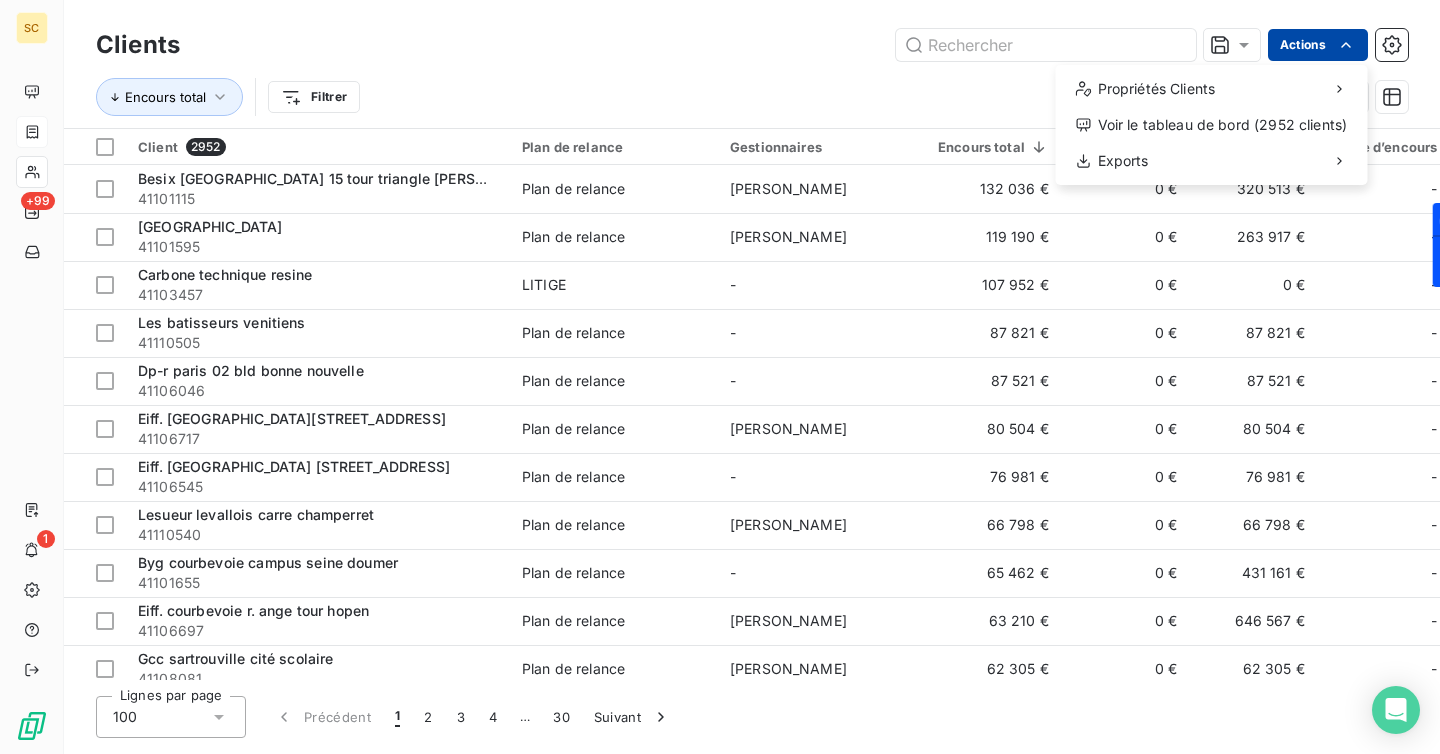 click on "SC +99 1 Clients Actions Propriétés Clients Voir le tableau de bord (2952 clients) Exports Encours total Filtrer Client 2952 Plan de relance Gestionnaires Encours total Non-échu Échu Limite d’encours Délai moyen de paiement Tags Besix [GEOGRAPHIC_DATA] 15 tour triangle [PERSON_NAME] 41101115 Plan de relance [PERSON_NAME] 132 036 € 0 € 320 513 € - [PERSON_NAME] + 1 Byg [GEOGRAPHIC_DATA] 41101595 Plan de relance [PERSON_NAME] 119 190 € 0 € 263 917 € - RG 5% + 1 Carbone technique resine 41103457 LITIGE - 107 952 € 0 € 0 € - 01LITIGE + 2 Les batisseurs venitiens 41110505 Plan de relance - 87 821 € 0 € 87 821 € - lucas Dp-r paris 02 bld bonne nouvelle 41106046 Plan de relance - 87 521 € 0 € 87 521 € - 67 jours [PERSON_NAME]. [GEOGRAPHIC_DATA][STREET_ADDRESS] 41106717 Plan de relance [PERSON_NAME] 80 504 € 0 € 80 504 € - [PERSON_NAME] + 1 Eiff. [GEOGRAPHIC_DATA][STREET_ADDRESS] 41106545 Plan de relance - 76 981 € 0 € 76 981 € - [PERSON_NAME] 41110540 0 € -" at bounding box center [720, 377] 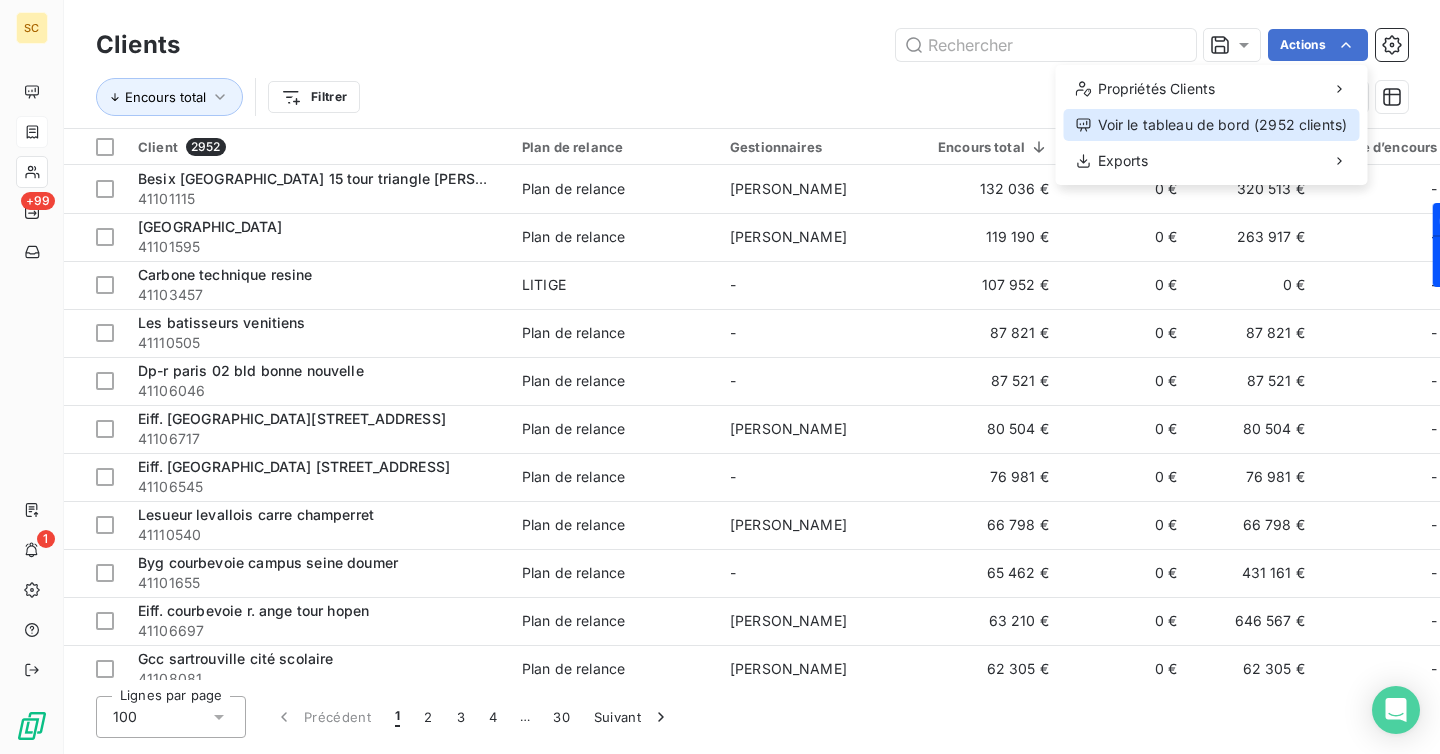 click on "Voir le tableau de bord (2952 clients)" at bounding box center (1212, 125) 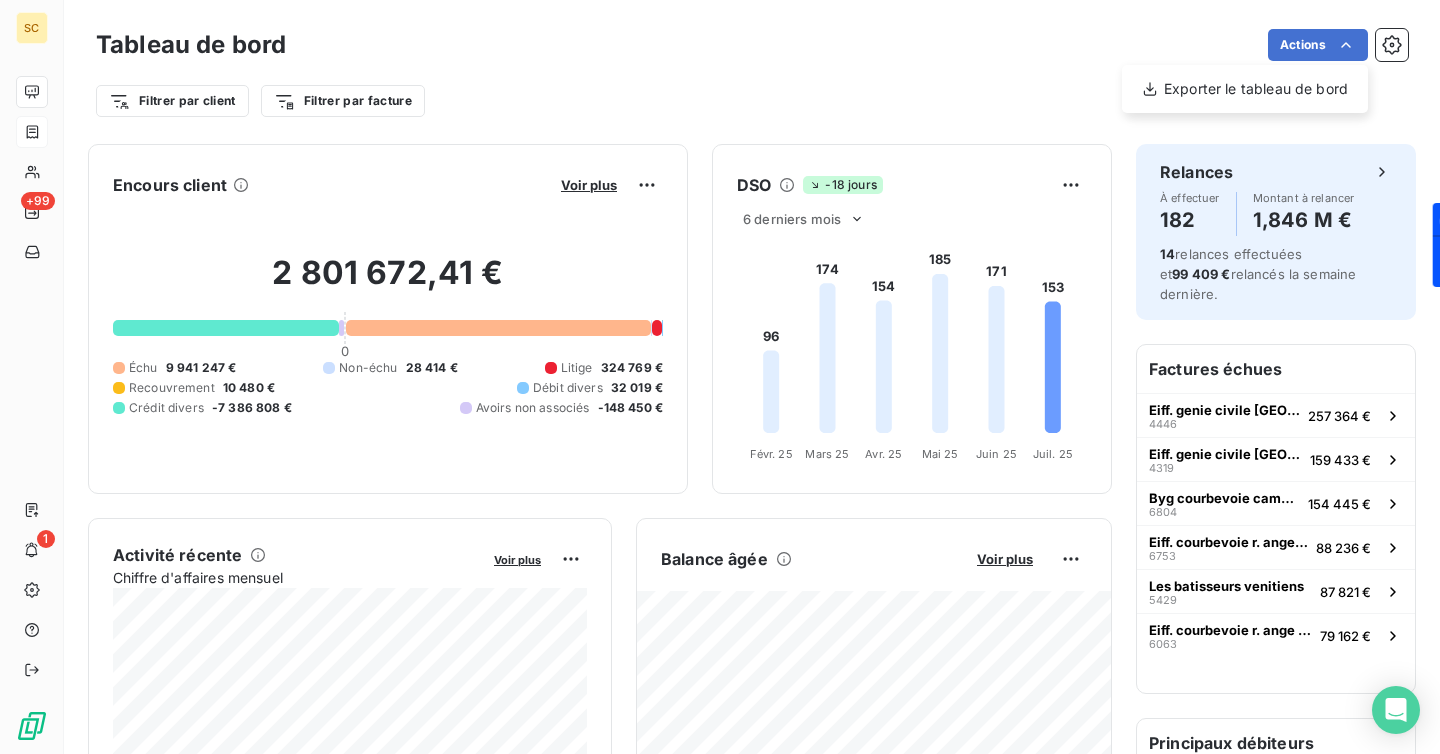 click on "SC +99 1 Tableau de bord Actions Exporter le tableau de bord Filtrer par client Filtrer par facture Encours client   Voir plus 2 801 672,41 € 0 Échu 9 941 247 € Non-échu 28 414 €   Litige 324 769 € Recouvrement 10 480 € Débit divers 32 019 € Crédit divers -7 386 808 € Avoirs non associés -148 450 € DSO -18 jours 6 derniers mois 96 174 154 185 171 153 [DATE] Févr. [DATE] Mars [DATE] Avr. [DATE] Mai [DATE] Juin [DATE] Juil. 25 Activité récente Chiffre d'affaires mensuel Voir plus Balance âgée Voir plus Relances par montant Encaissements Prévisionnel basé sur le délai moyen de paiement des 3 derniers mois Relances À effectuer 182 Montant à relancer 1,846 M € 14  relances effectuées et  99 409 €  relancés la semaine dernière. Factures échues Eiff. genie civile [GEOGRAPHIC_DATA] 4446 257 364 € Eiff. genie civile [GEOGRAPHIC_DATA] 4319 159 433 € Byg courbevoie campus seine doumer 6804 154 445 € 6753 88 236 € 5429 6063" at bounding box center (720, 377) 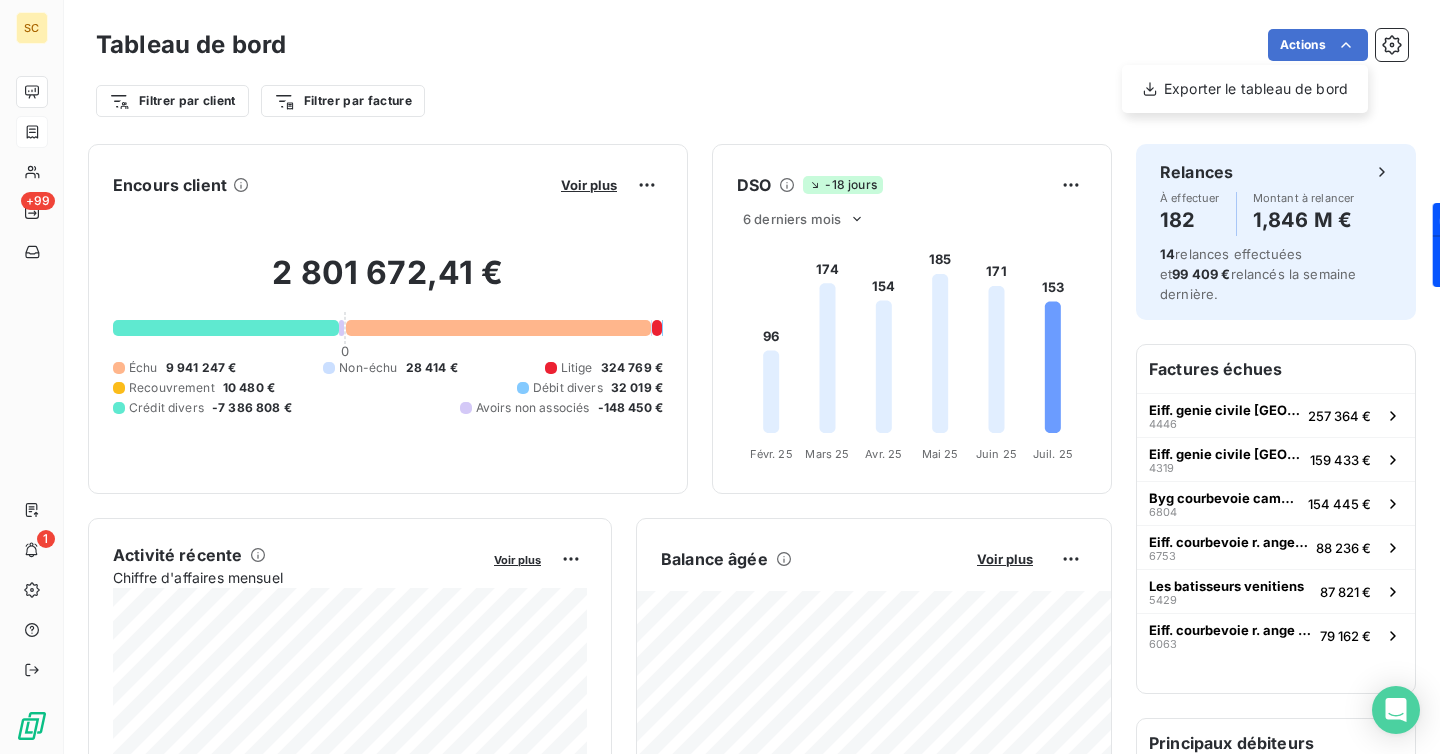 click on "SC +99 1 Tableau de bord Actions Exporter le tableau de bord Filtrer par client Filtrer par facture Encours client   Voir plus 2 801 672,41 € 0 Échu 9 941 247 € Non-échu 28 414 €   Litige 324 769 € Recouvrement 10 480 € Débit divers 32 019 € Crédit divers -7 386 808 € Avoirs non associés -148 450 € DSO -18 jours 6 derniers mois 96 174 154 185 171 153 [DATE] Févr. [DATE] Mars [DATE] Avr. [DATE] Mai [DATE] Juin [DATE] Juil. 25 Activité récente Chiffre d'affaires mensuel Voir plus Balance âgée Voir plus Relances par montant Encaissements Prévisionnel basé sur le délai moyen de paiement des 3 derniers mois Relances À effectuer 182 Montant à relancer 1,846 M € 14  relances effectuées et  99 409 €  relancés la semaine dernière. Factures échues Eiff. genie civile [GEOGRAPHIC_DATA] 4446 257 364 € Eiff. genie civile [GEOGRAPHIC_DATA] 4319 159 433 € Byg courbevoie campus seine doumer 6804 154 445 € 6753 88 236 € 5429 6063" at bounding box center [720, 377] 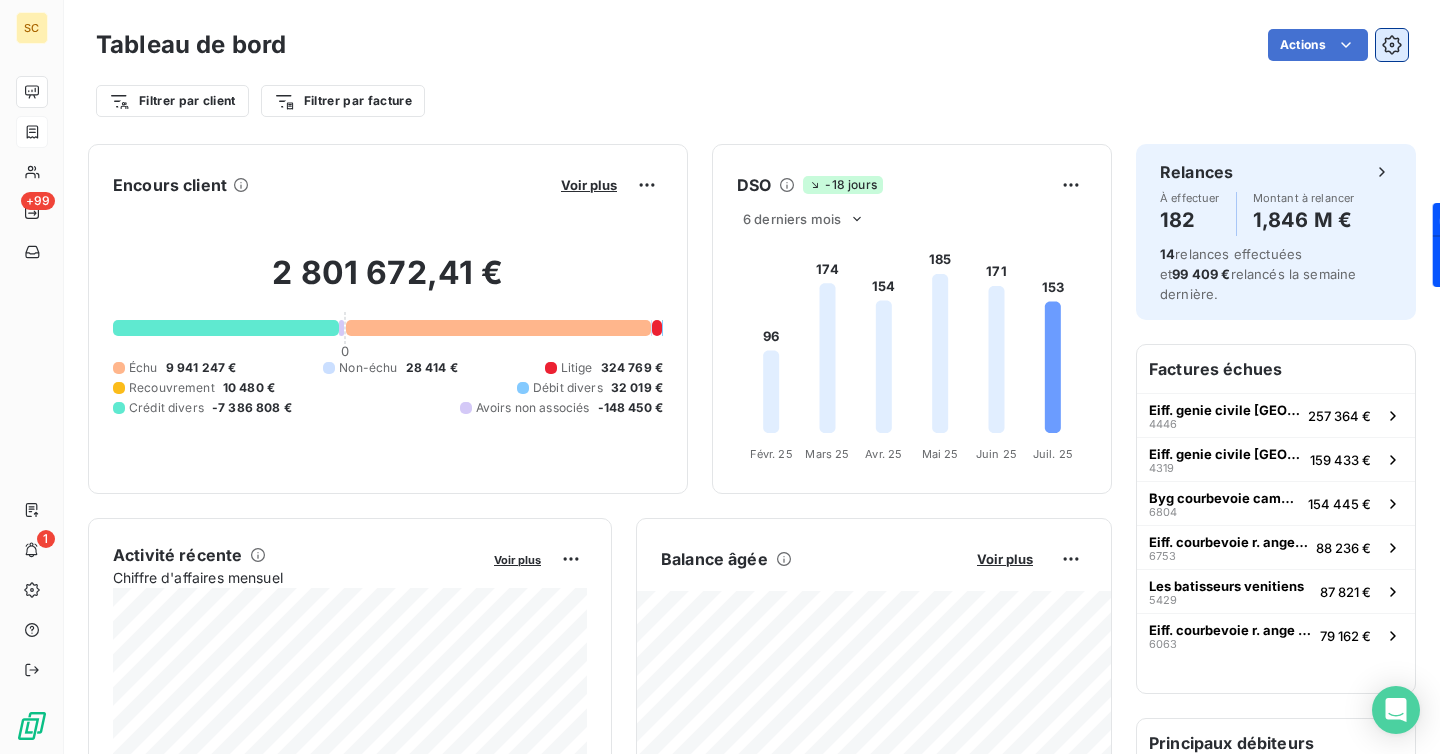 click 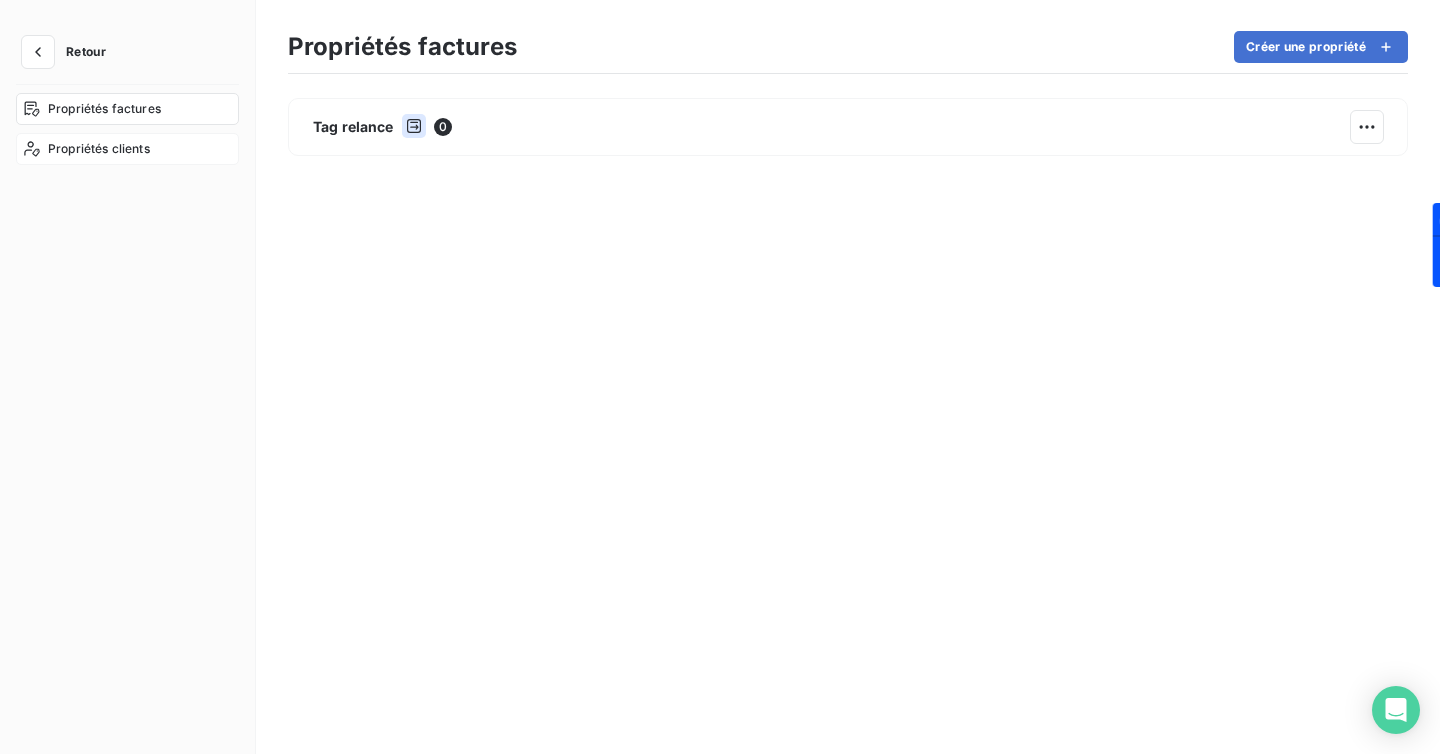 click on "Propriétés clients" at bounding box center [99, 149] 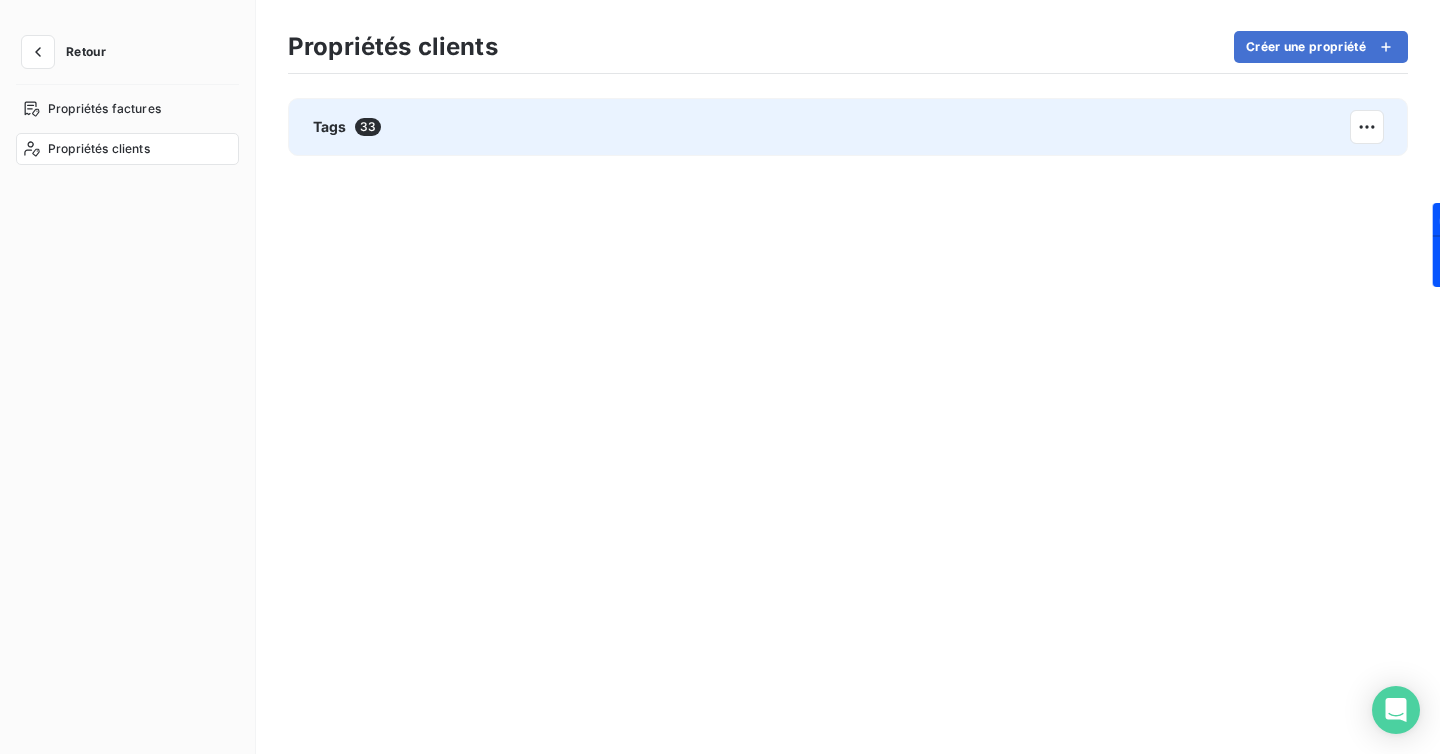 click on "Tags 33" at bounding box center [848, 127] 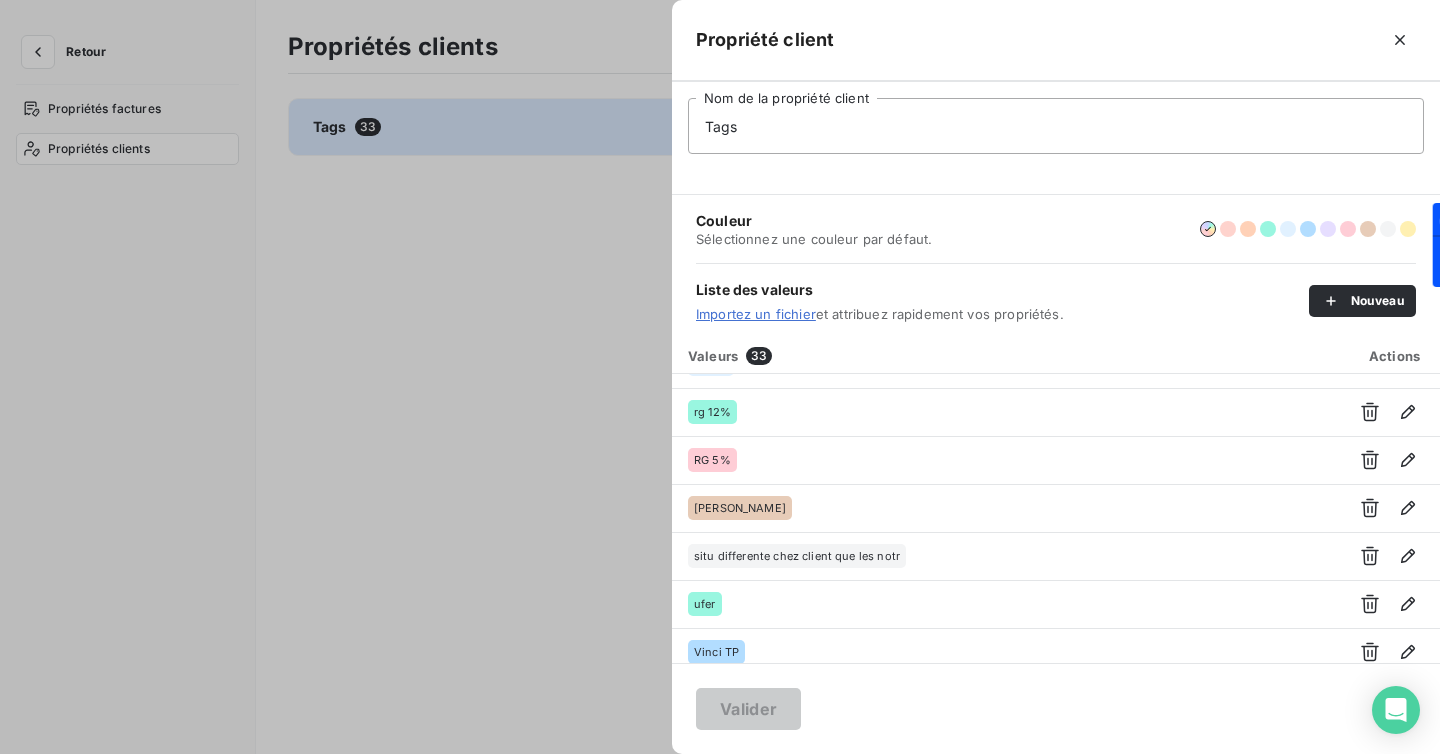 scroll, scrollTop: 1295, scrollLeft: 0, axis: vertical 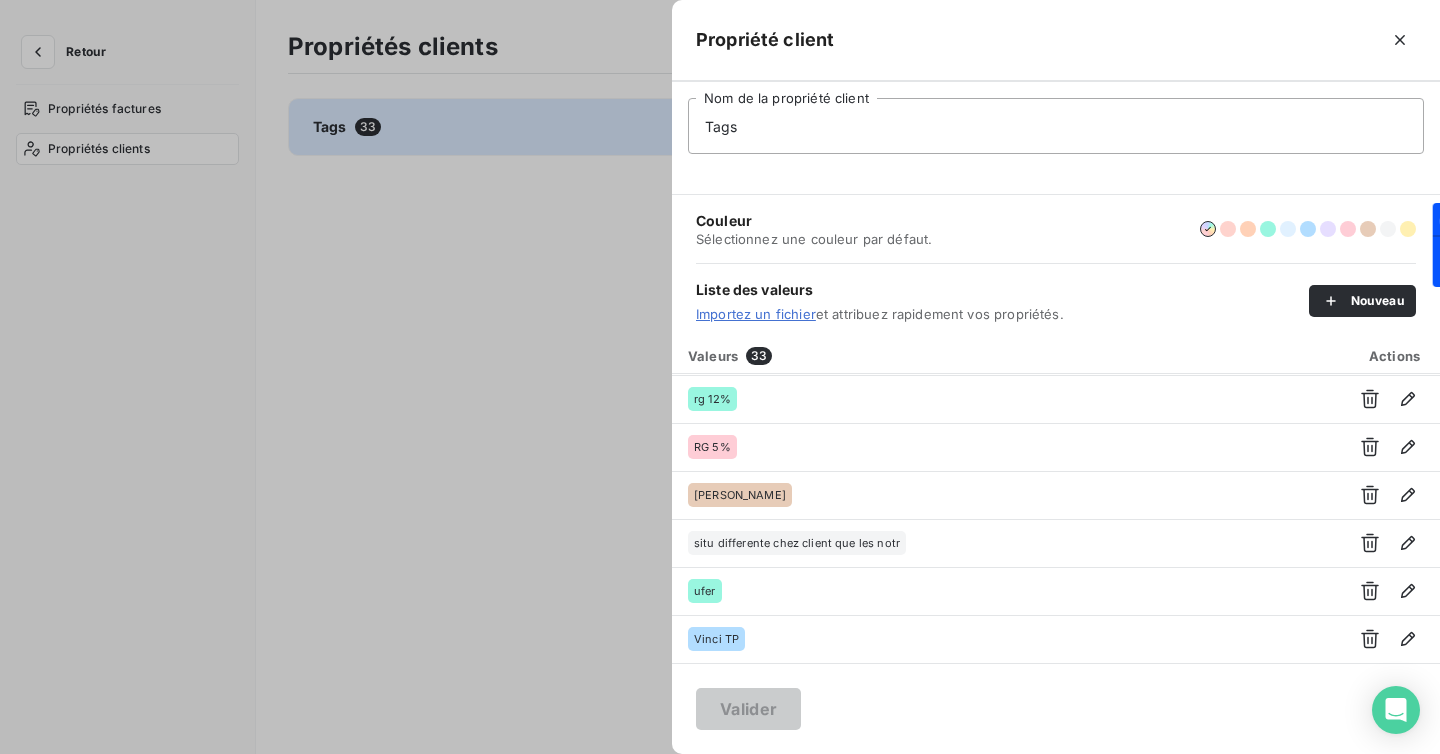 click at bounding box center [720, 377] 